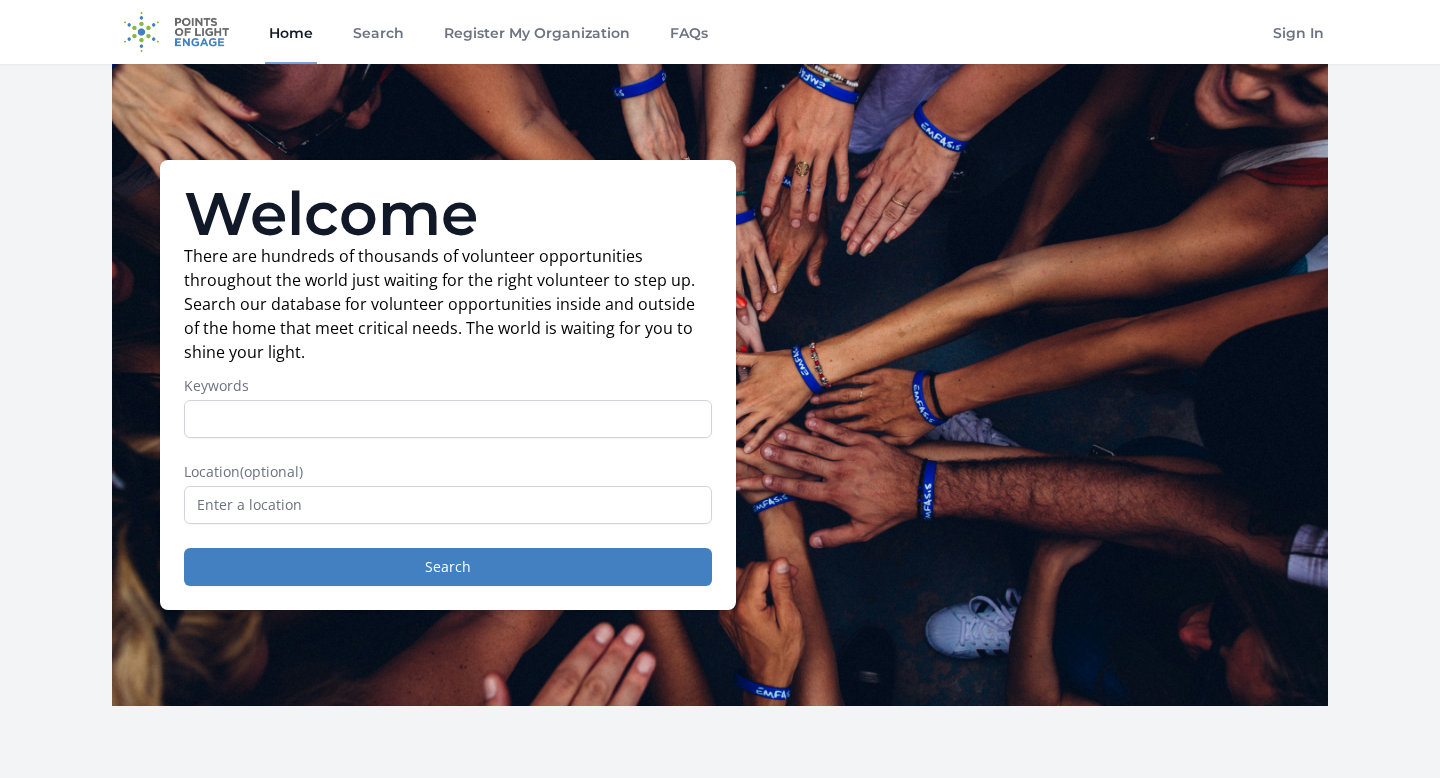 scroll, scrollTop: 0, scrollLeft: 0, axis: both 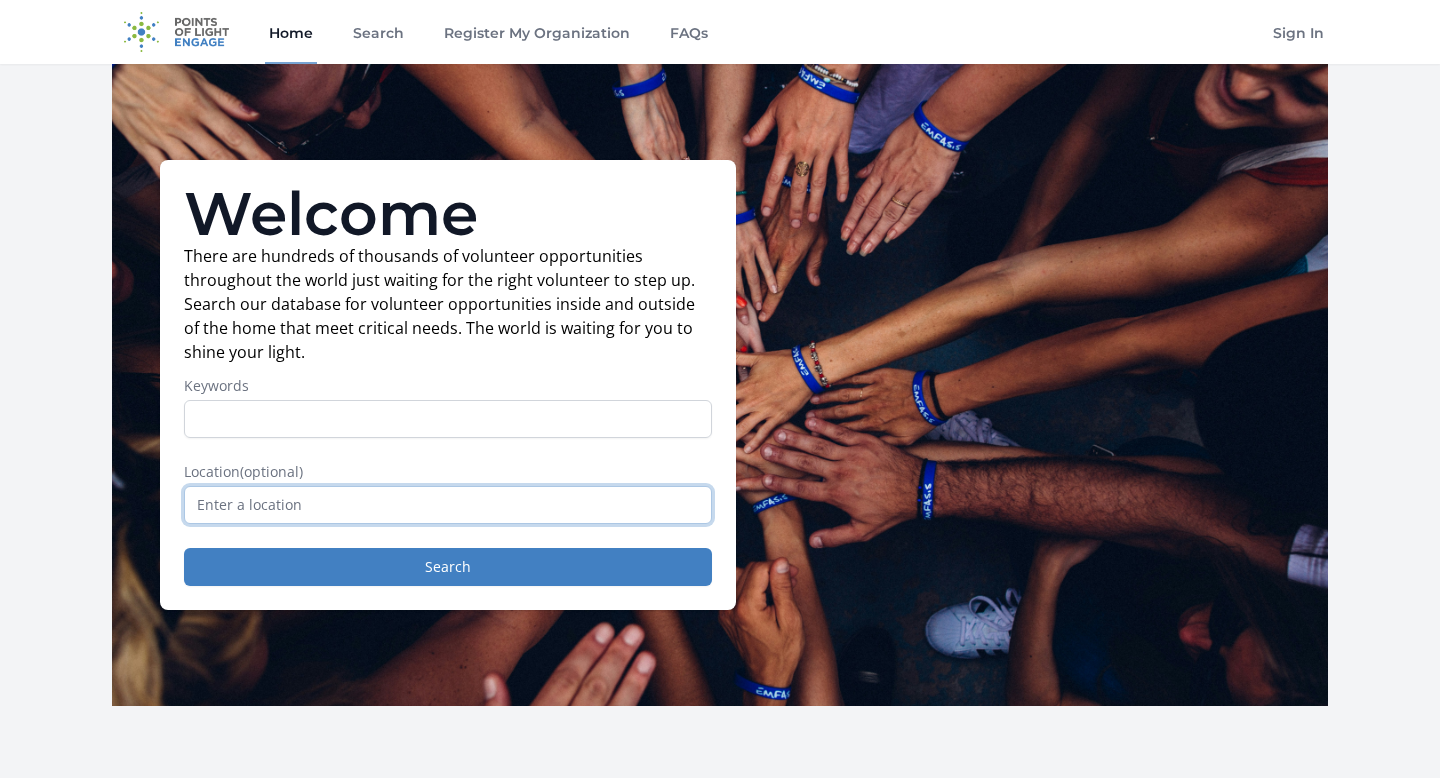 click at bounding box center [448, 505] 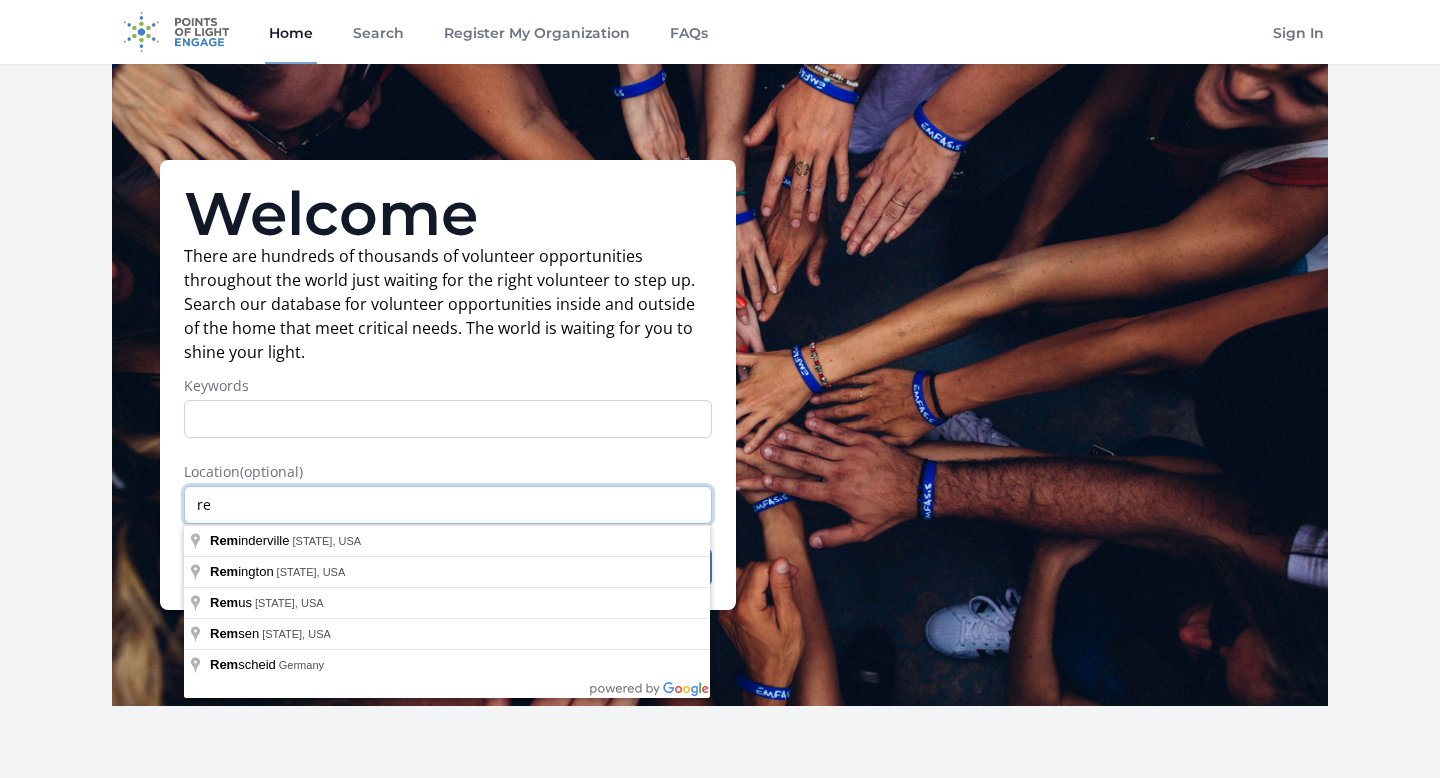 type on "r" 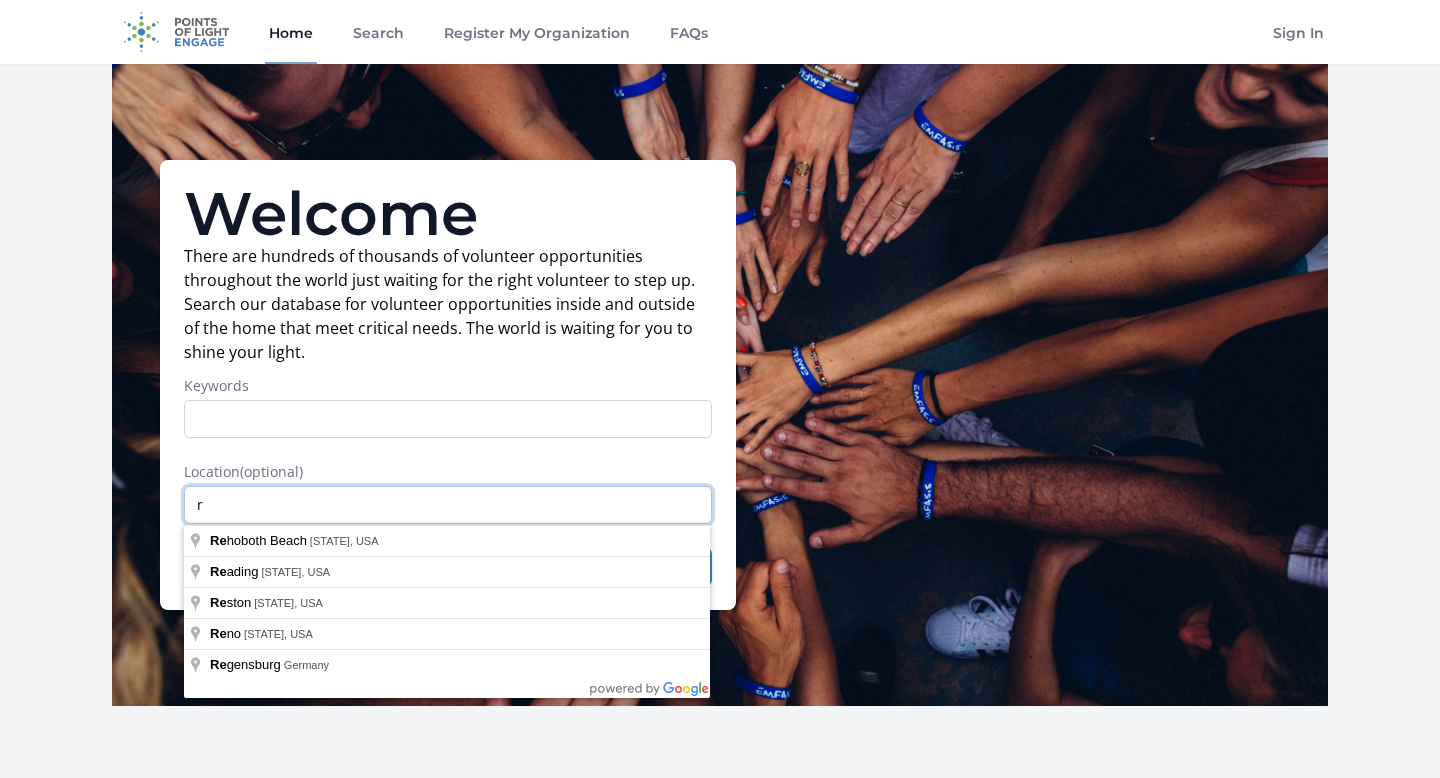 type 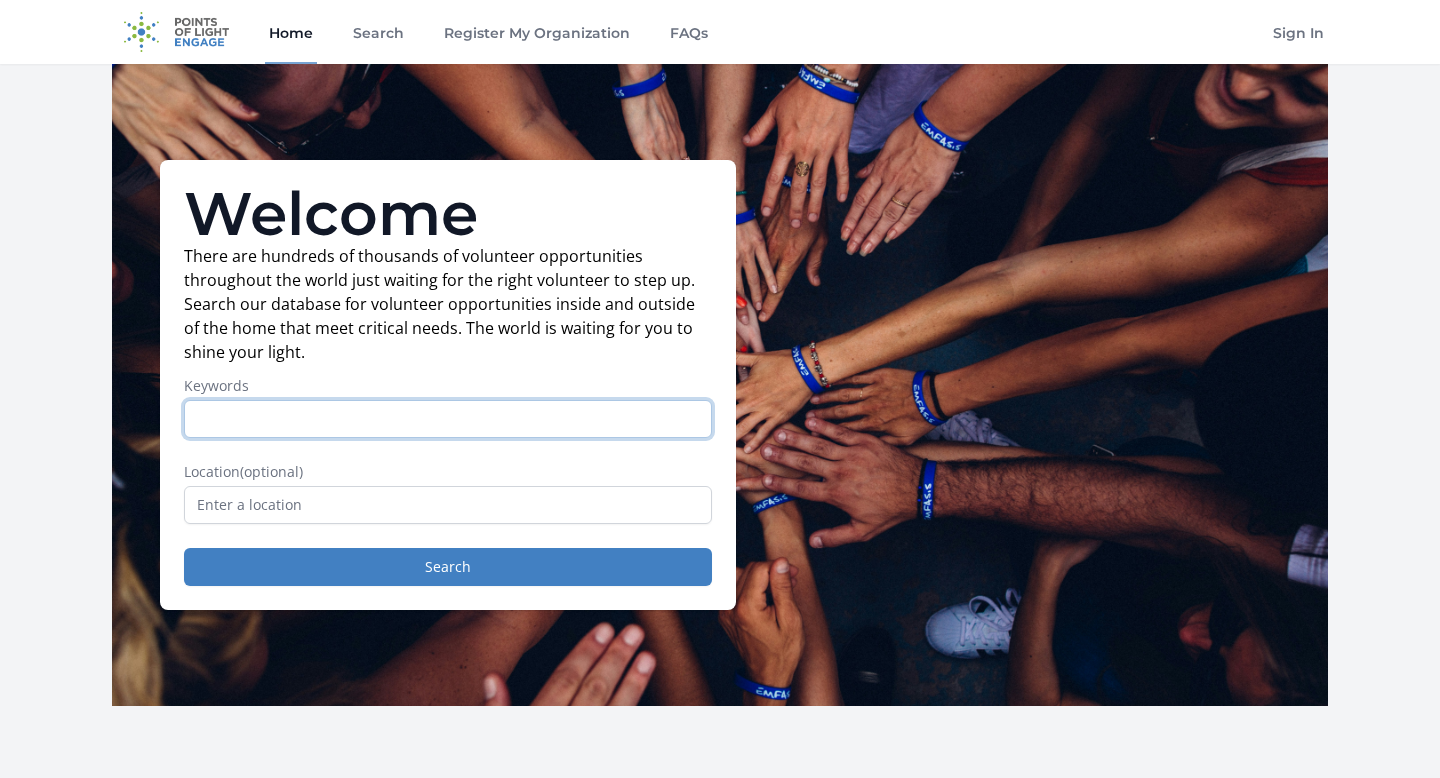click on "Keywords" at bounding box center (448, 419) 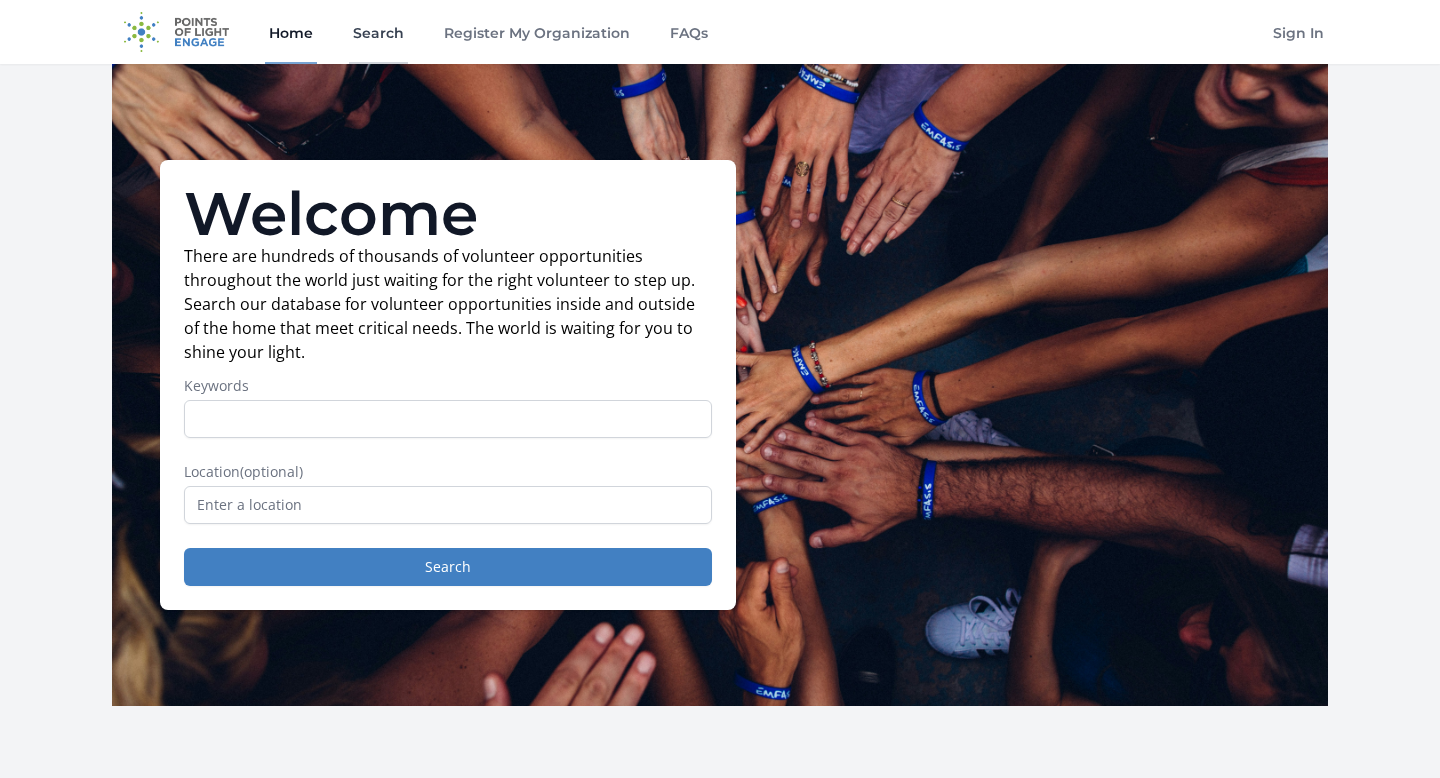 click on "Search" at bounding box center [378, 32] 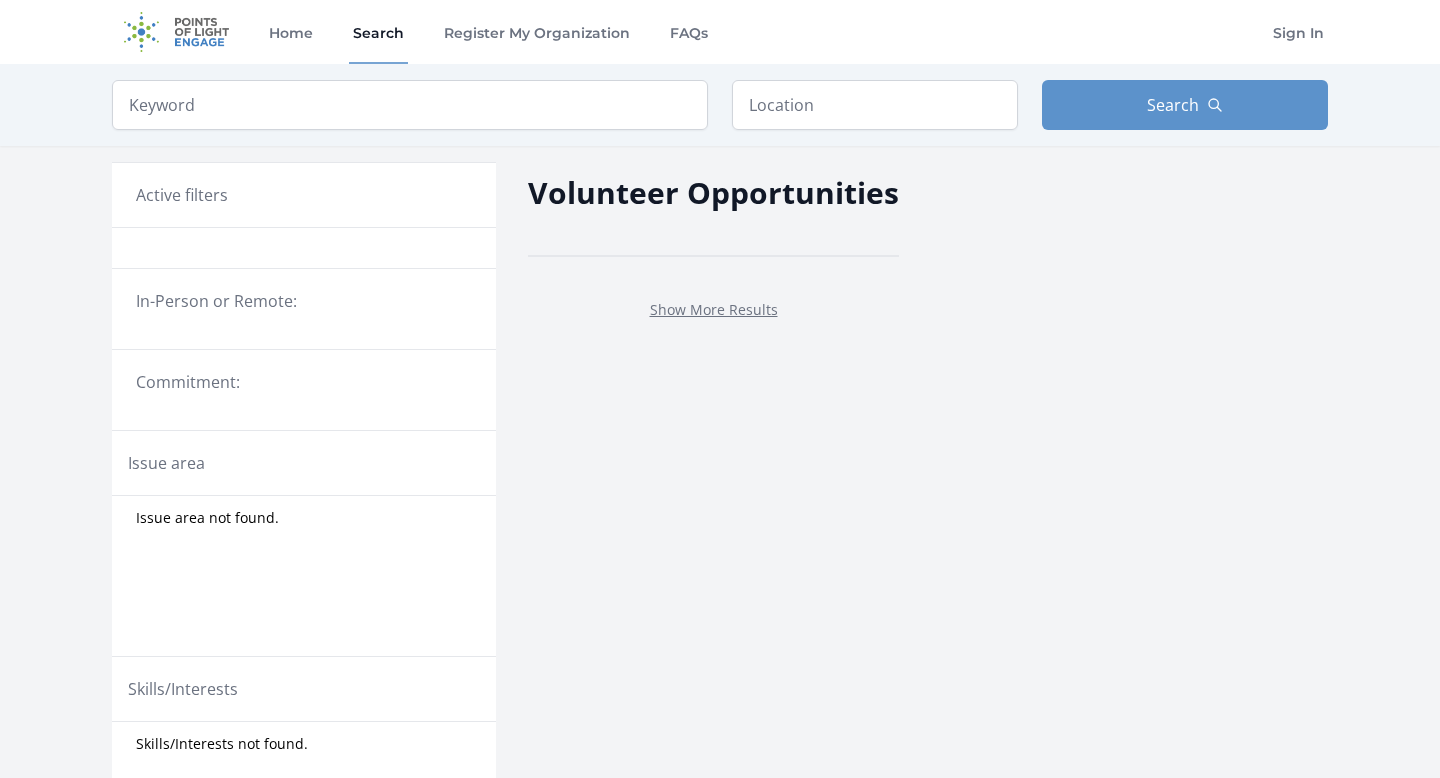 scroll, scrollTop: 0, scrollLeft: 0, axis: both 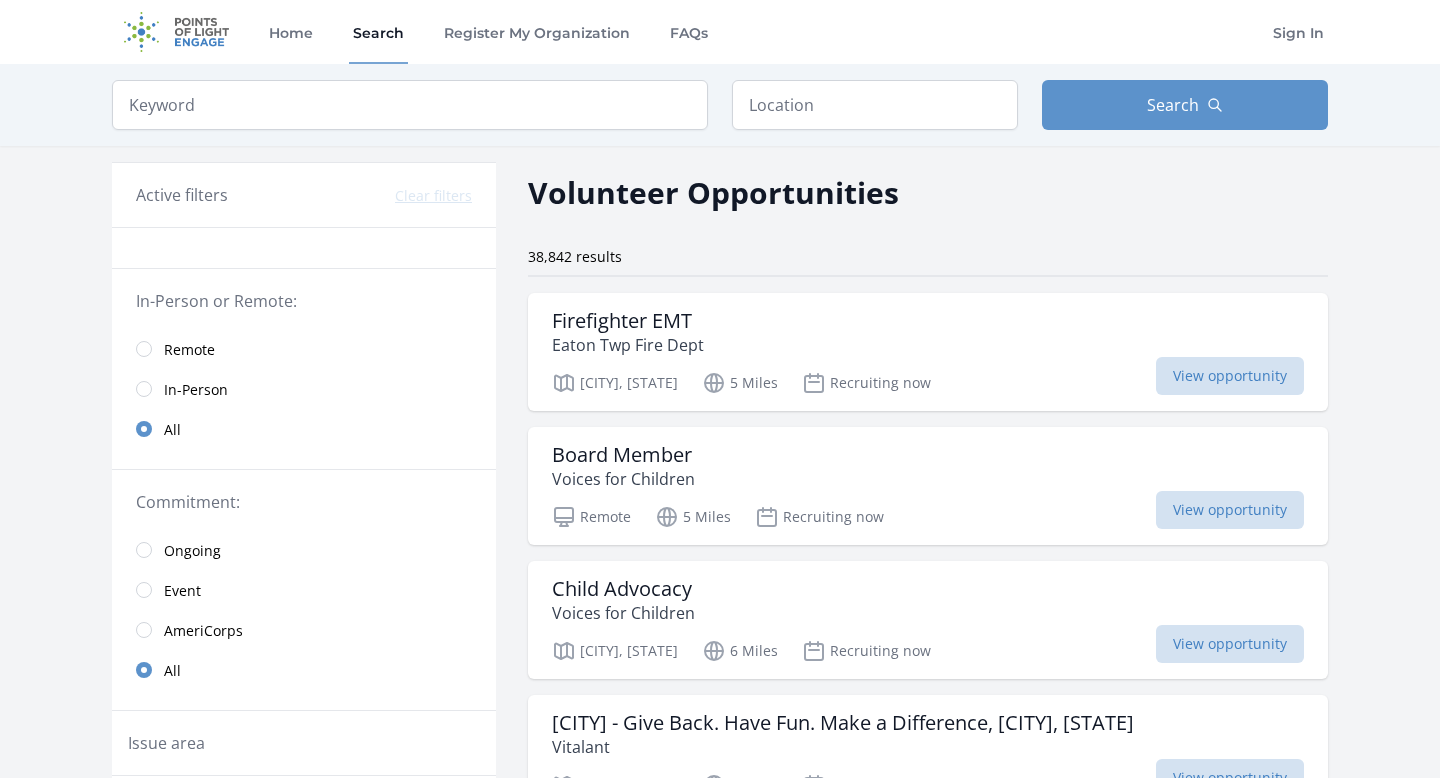 click on "Remote" at bounding box center [304, 349] 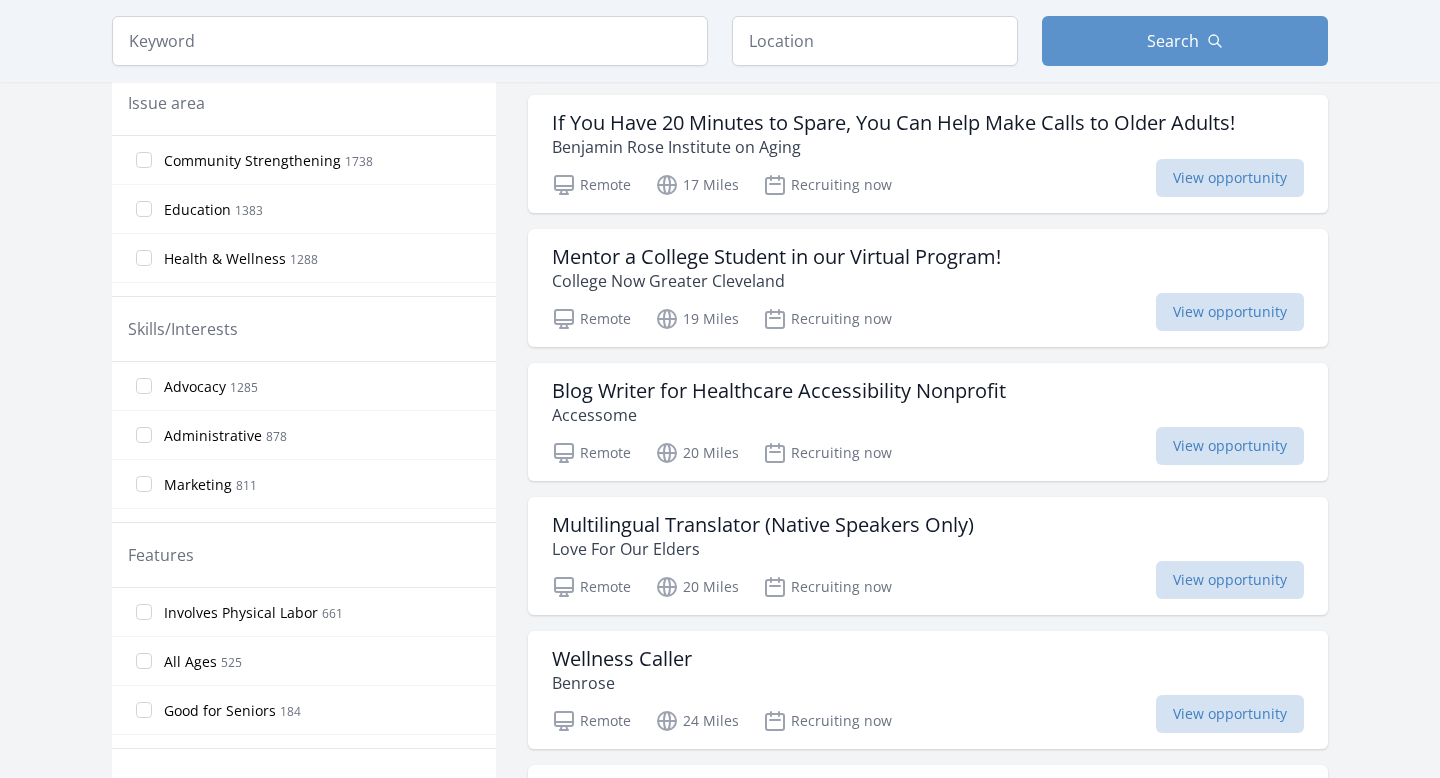 scroll, scrollTop: 0, scrollLeft: 0, axis: both 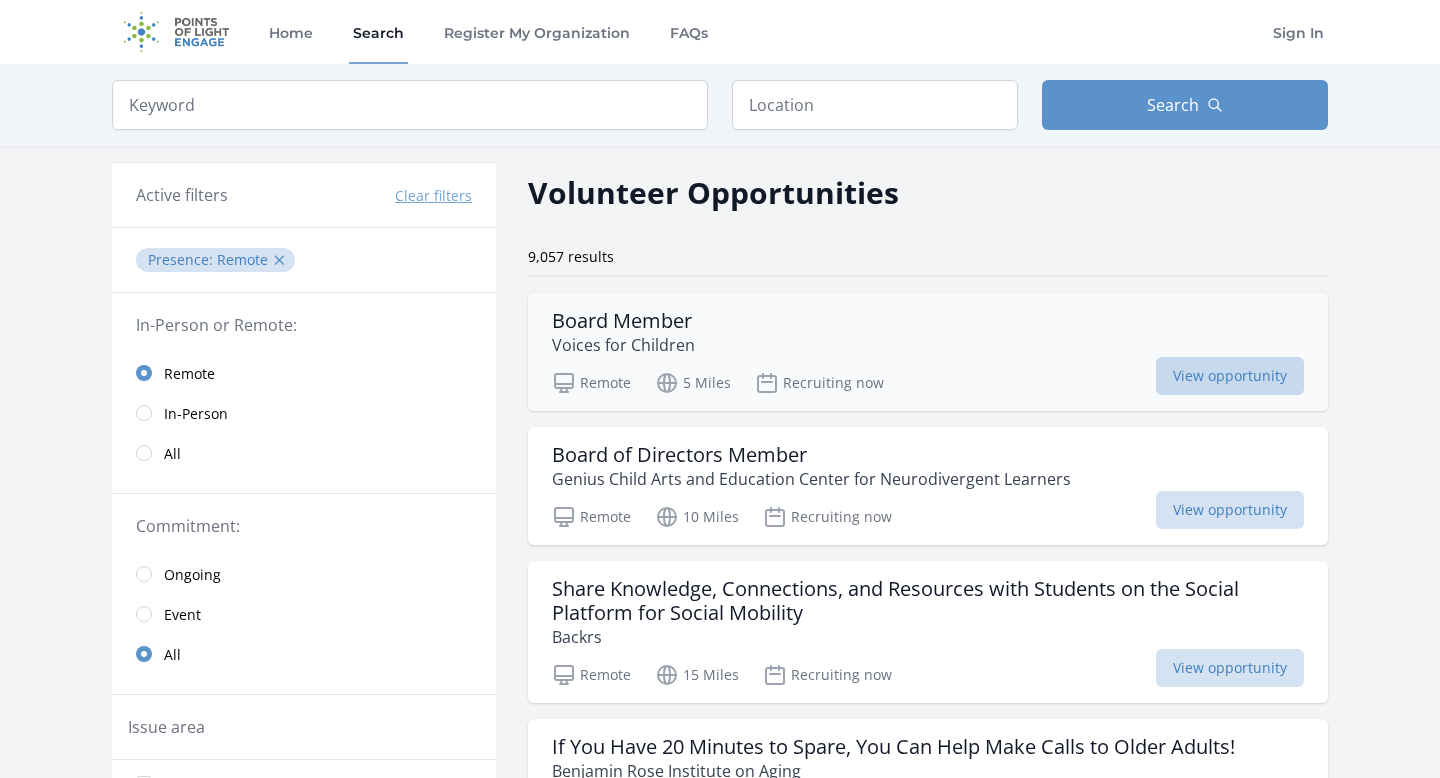 click on "View opportunity" at bounding box center (1230, 376) 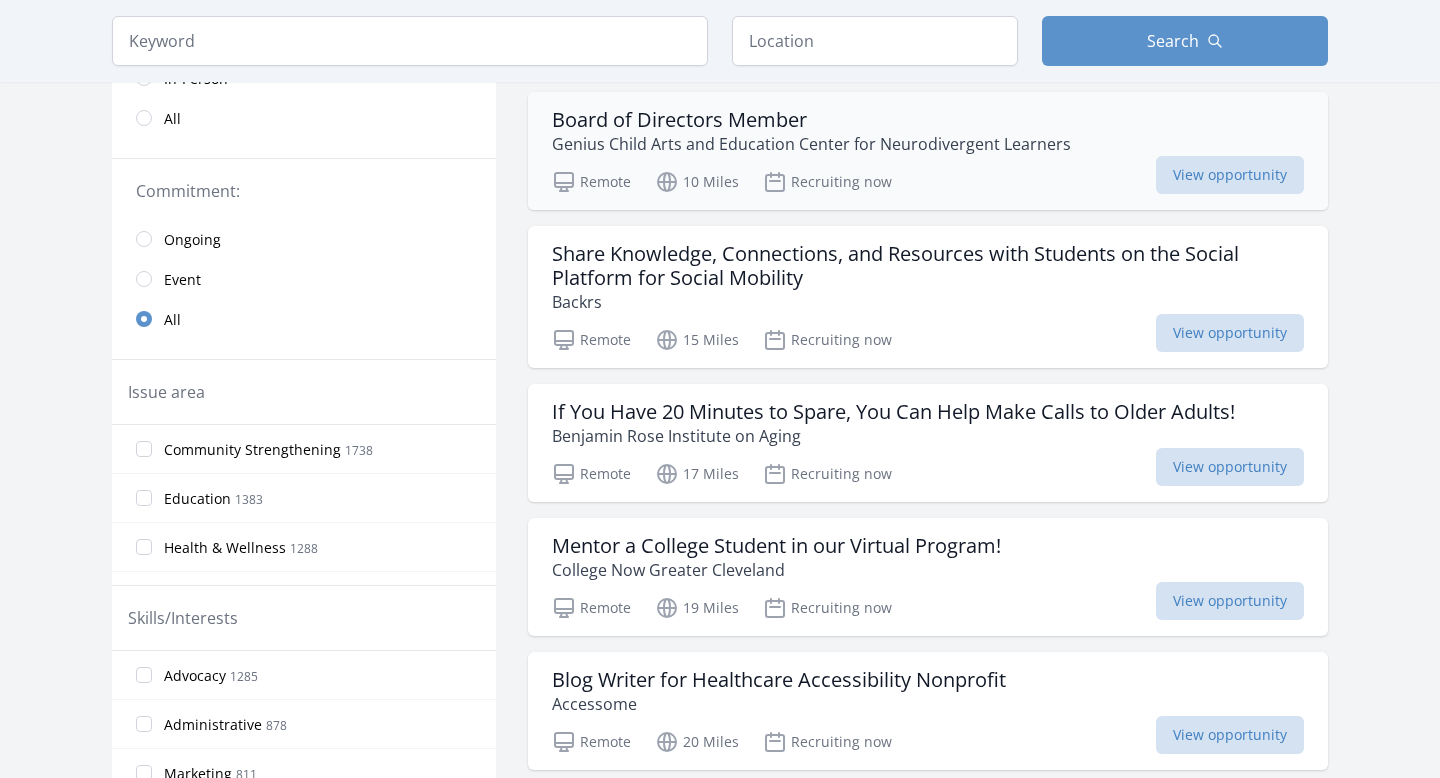 scroll, scrollTop: 336, scrollLeft: 0, axis: vertical 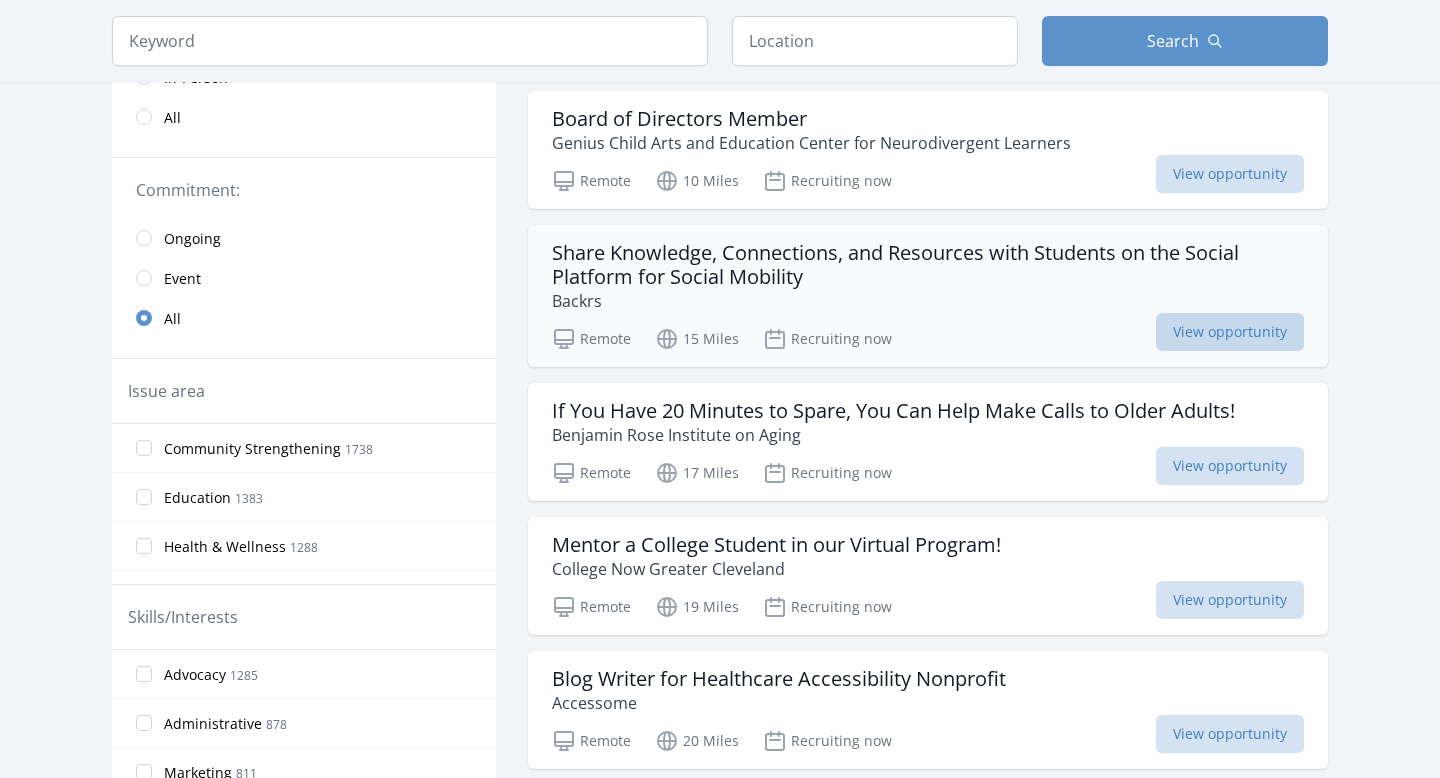 click on "View opportunity" at bounding box center (1230, 332) 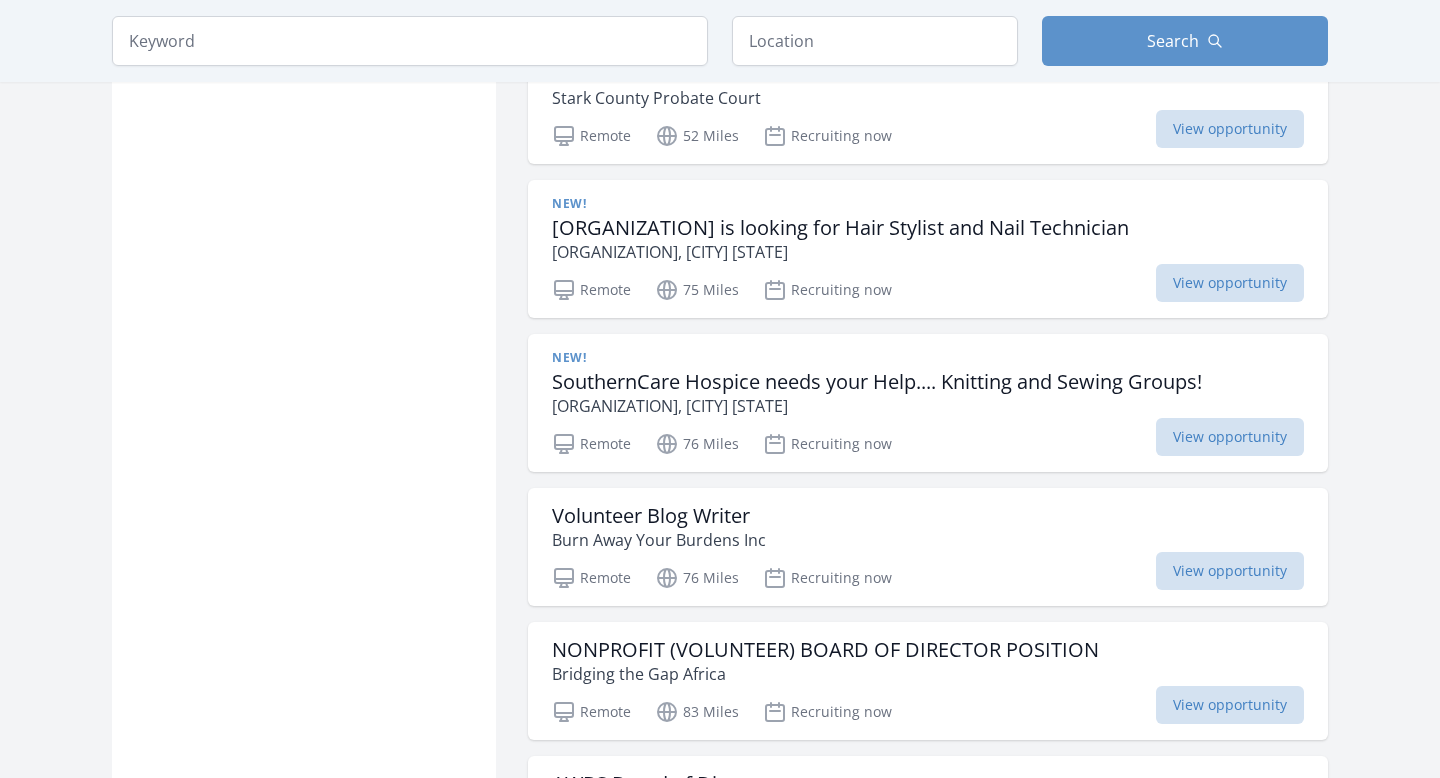 scroll, scrollTop: 1786, scrollLeft: 0, axis: vertical 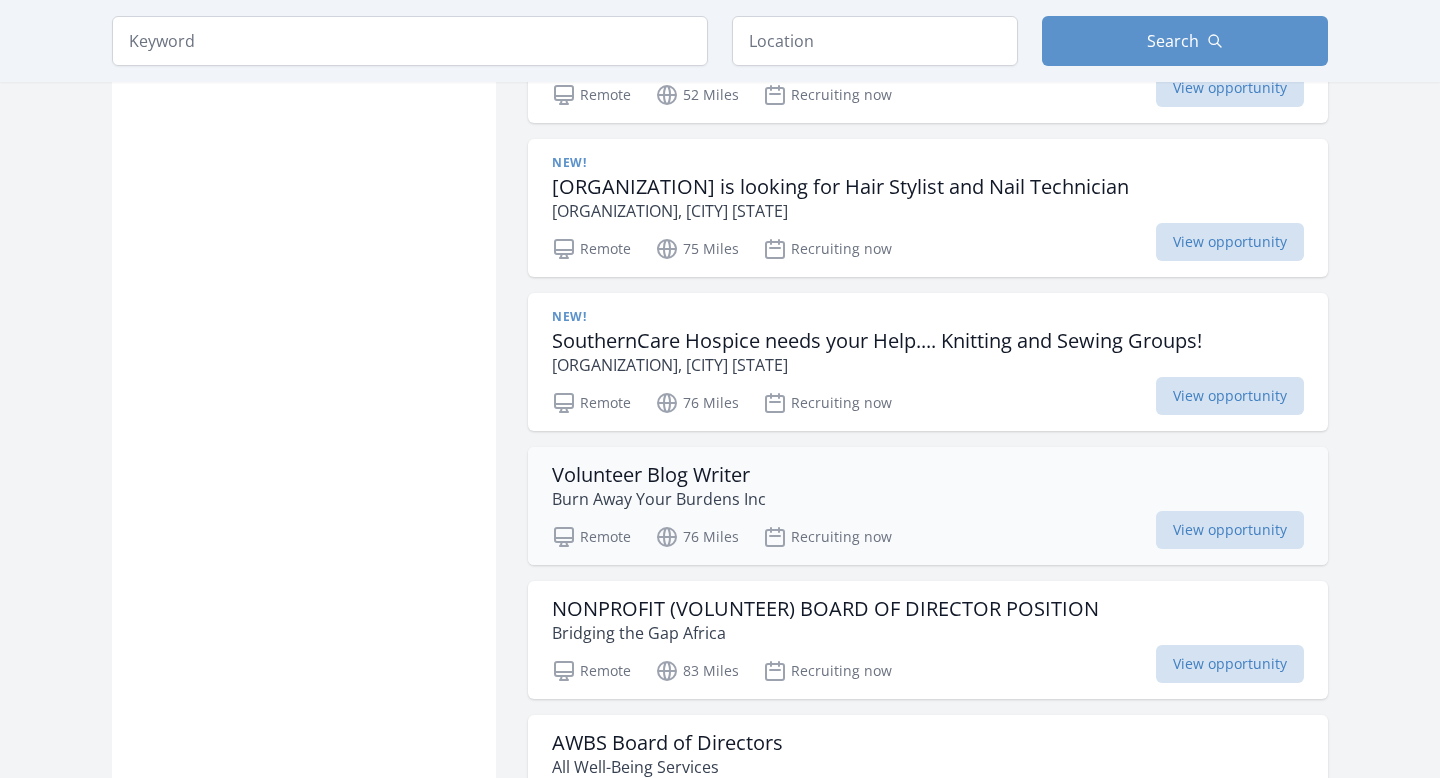click on "Volunteer Blog Writer
Burn Away Your Burdens Inc" at bounding box center (928, 487) 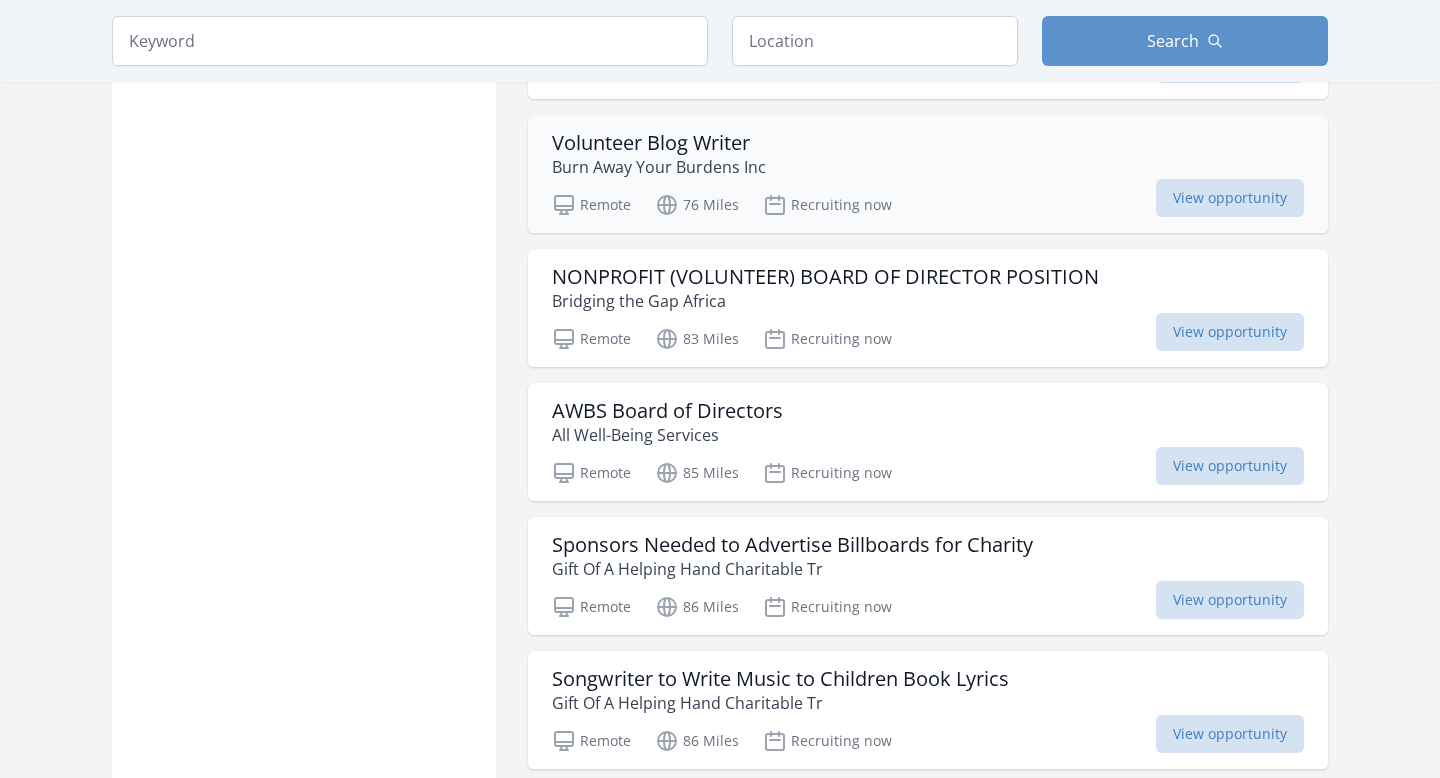 scroll, scrollTop: 2134, scrollLeft: 0, axis: vertical 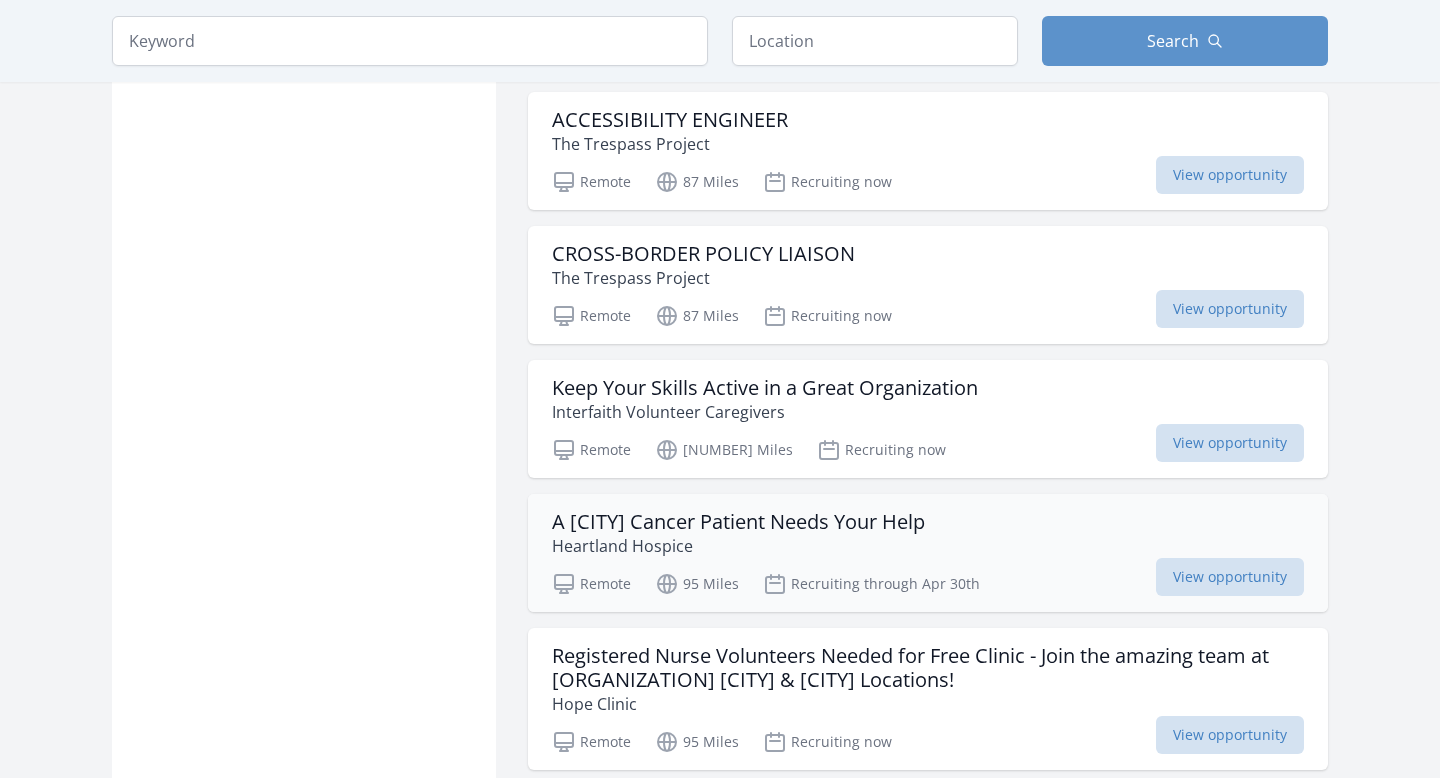 click on "Heartland Hospice" at bounding box center (738, 546) 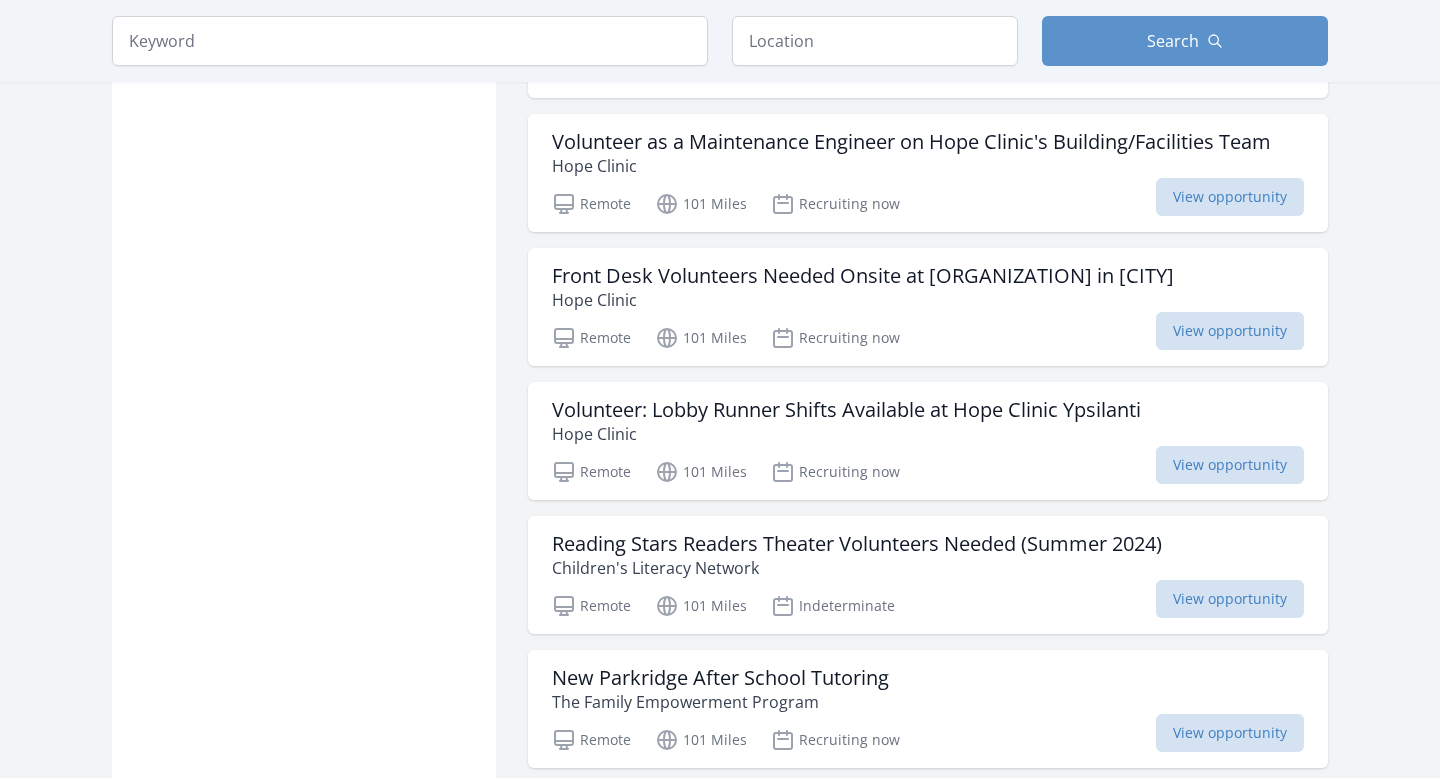 scroll, scrollTop: 4693, scrollLeft: 0, axis: vertical 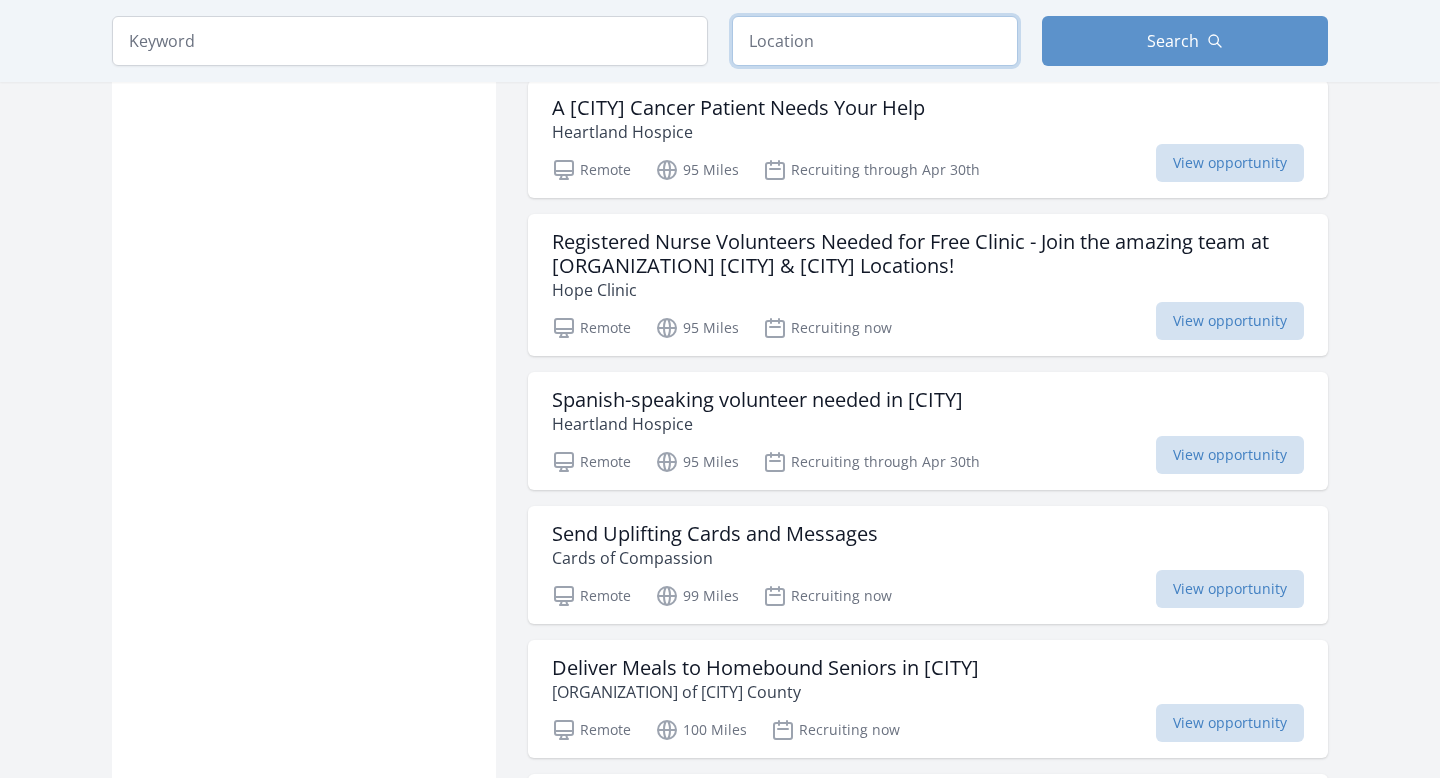 click at bounding box center (875, 41) 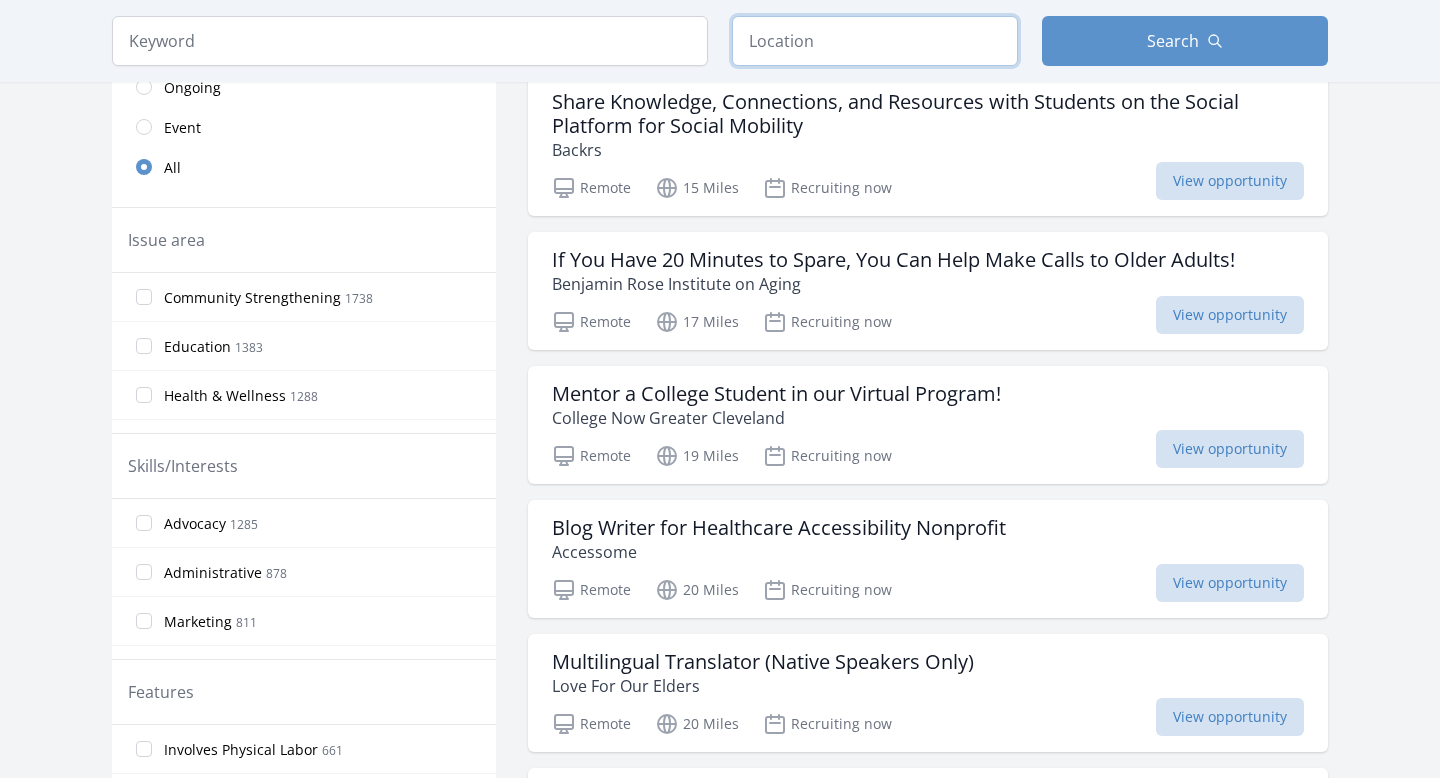 scroll, scrollTop: 0, scrollLeft: 0, axis: both 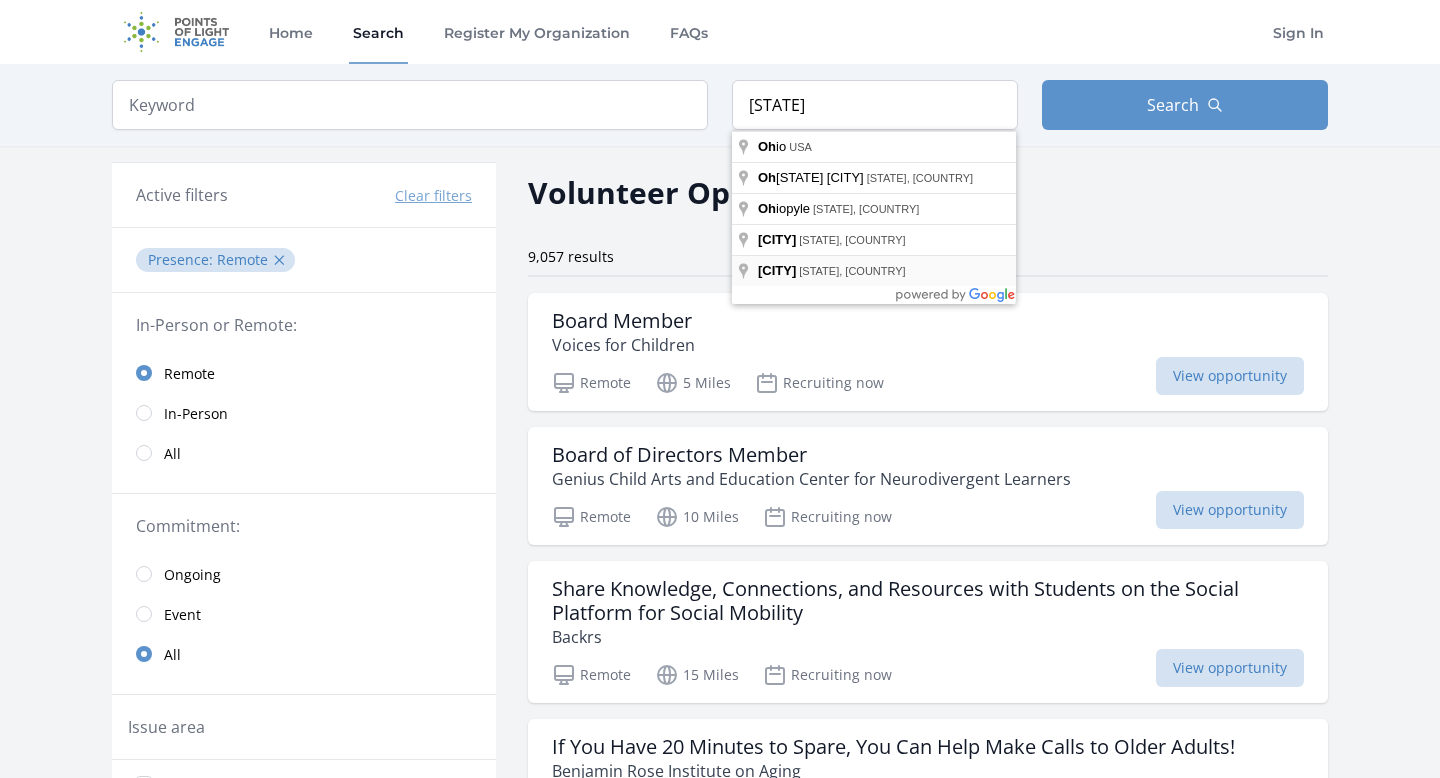 type on "Westlake, OH, USA" 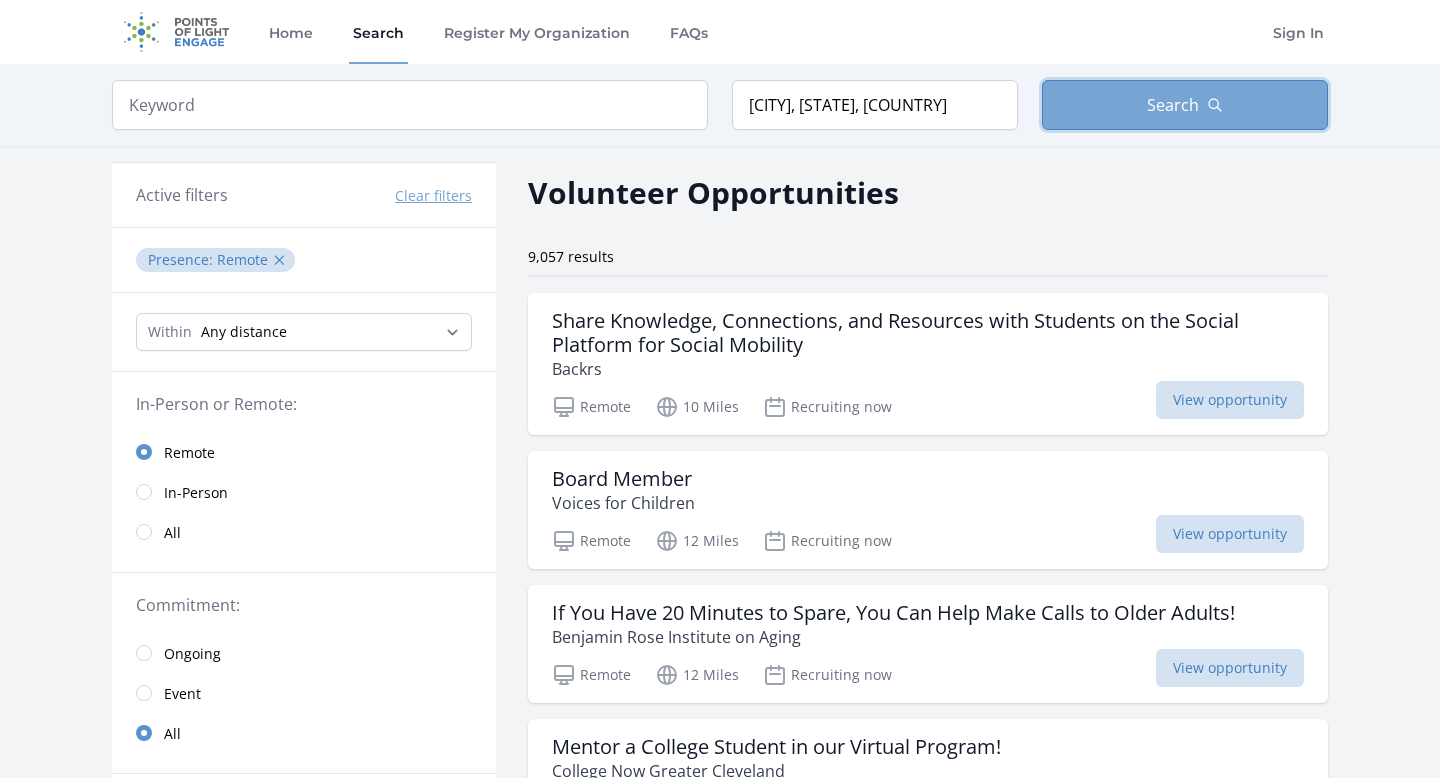 click on "Search" at bounding box center [1173, 105] 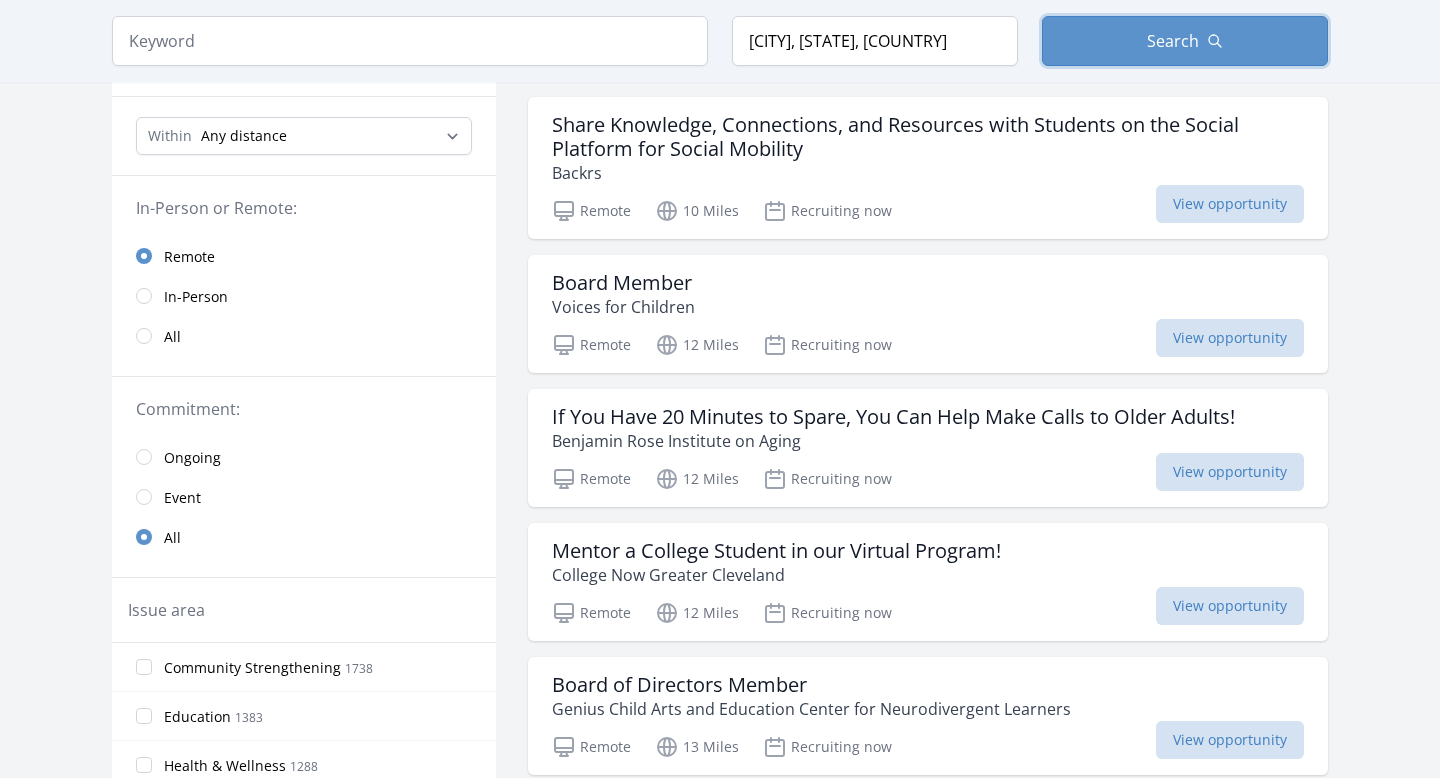 scroll, scrollTop: 0, scrollLeft: 0, axis: both 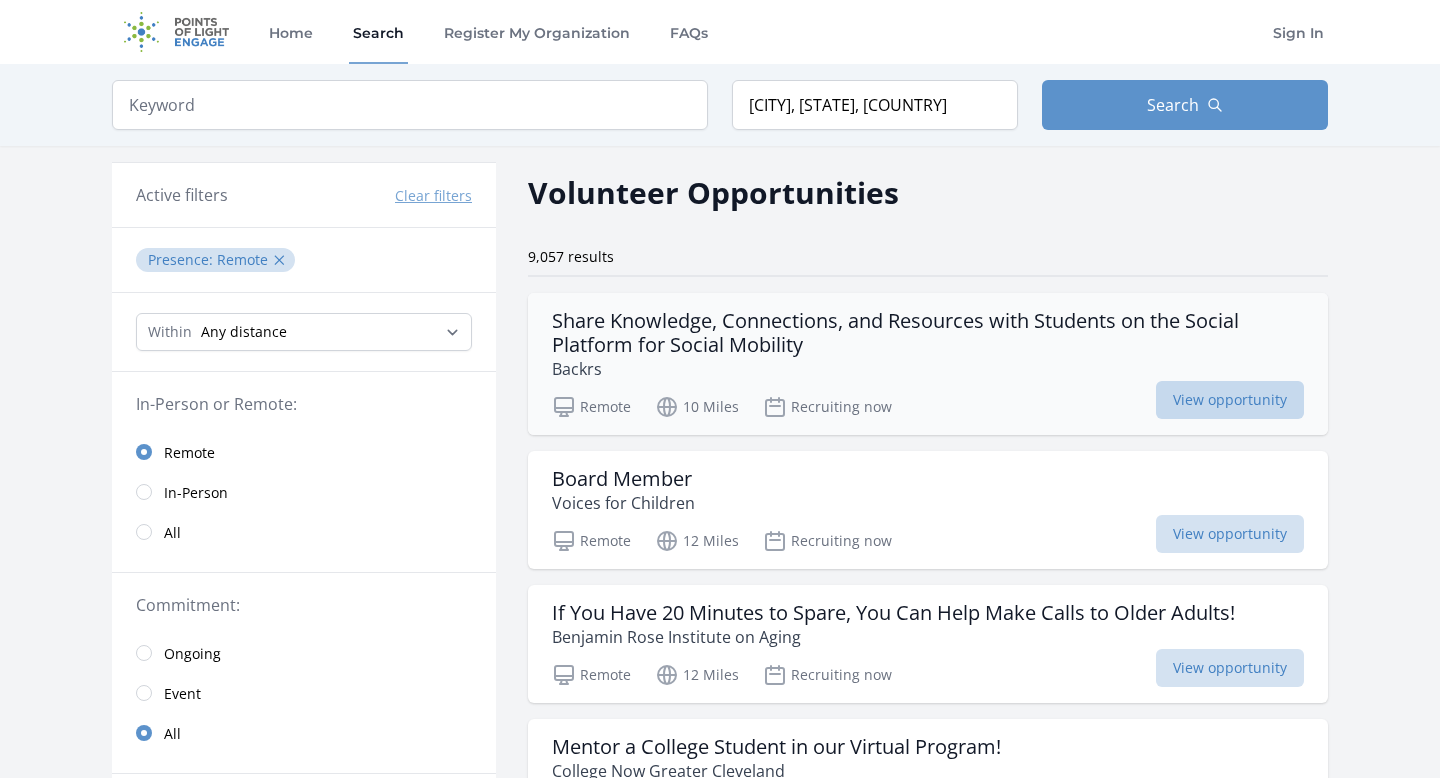 click on "View opportunity" at bounding box center (1230, 400) 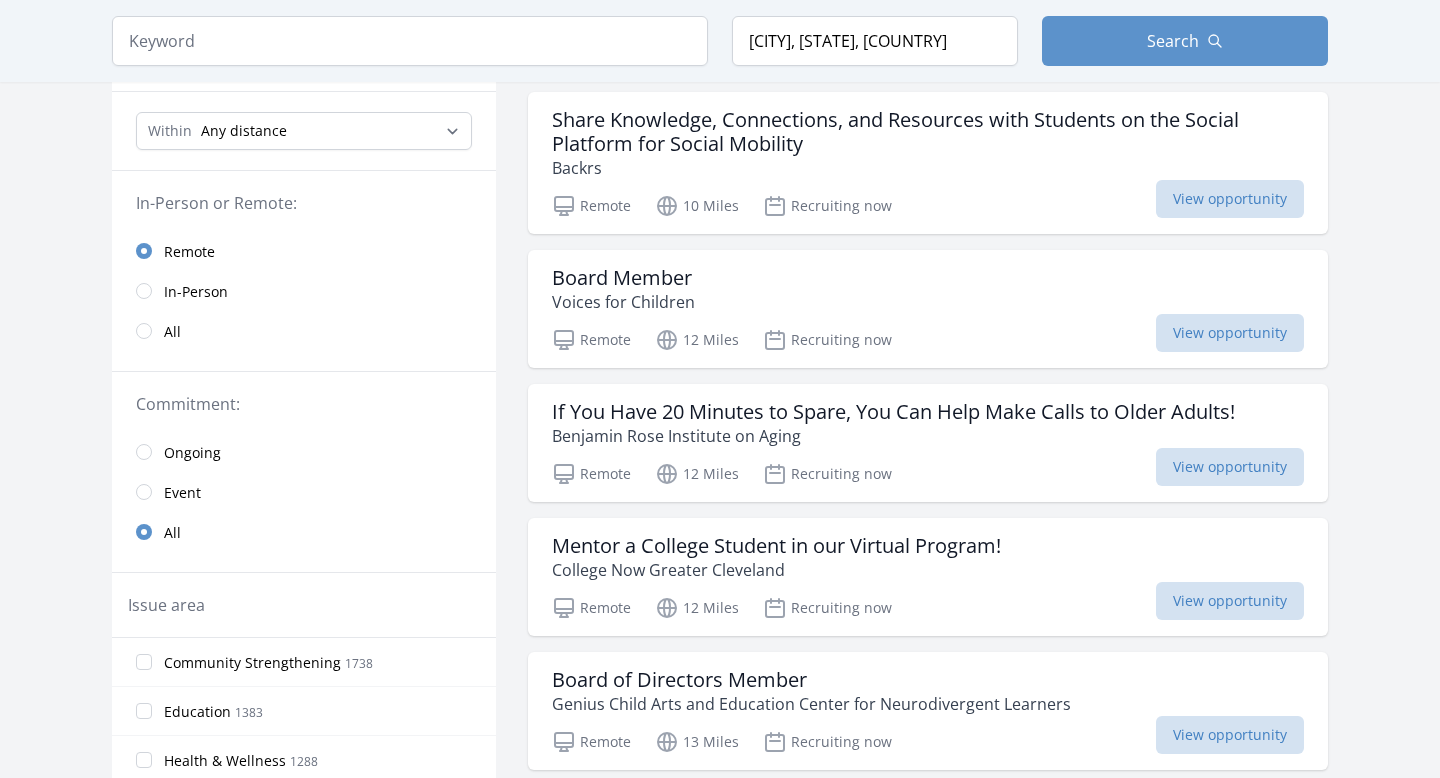 scroll, scrollTop: 83, scrollLeft: 0, axis: vertical 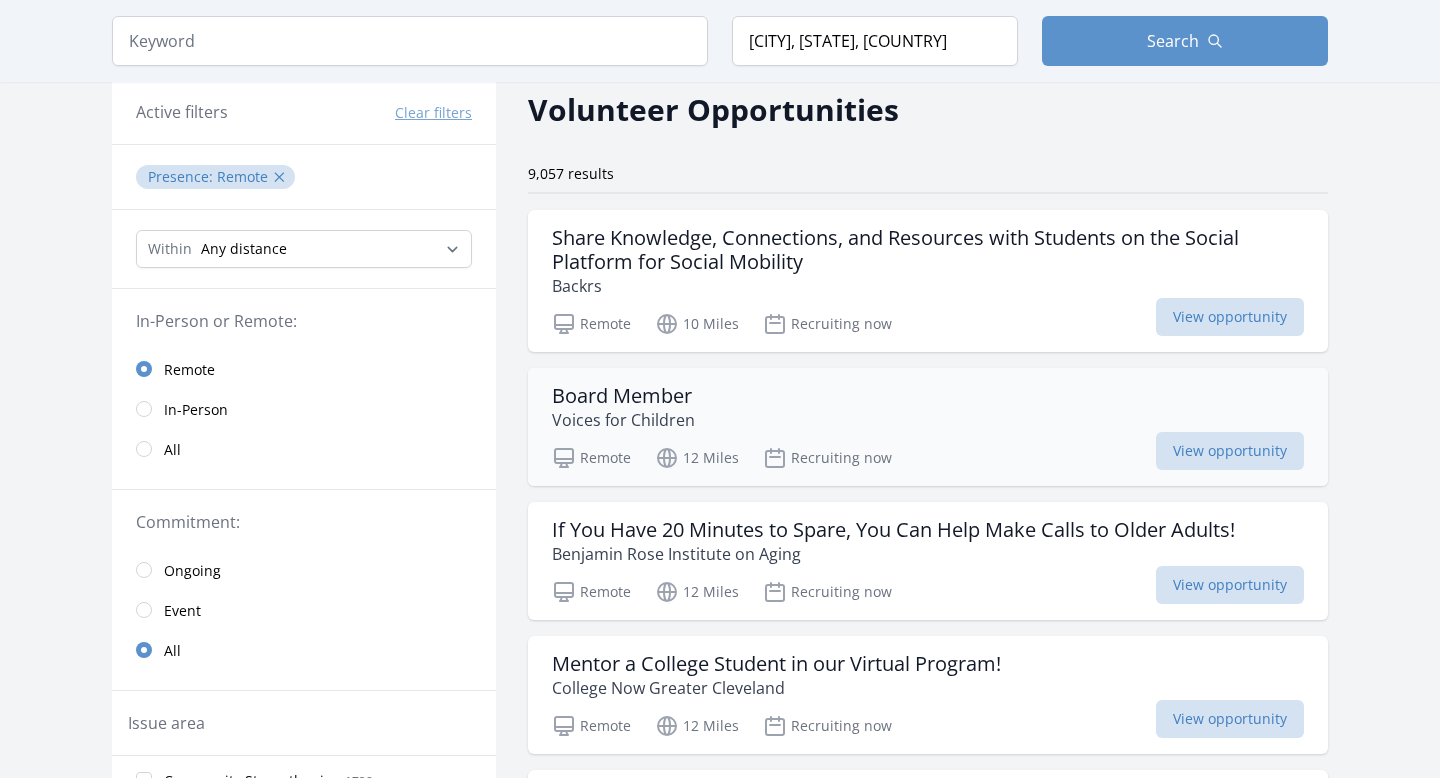 click on "Board Member
Voices for Children" at bounding box center (928, 408) 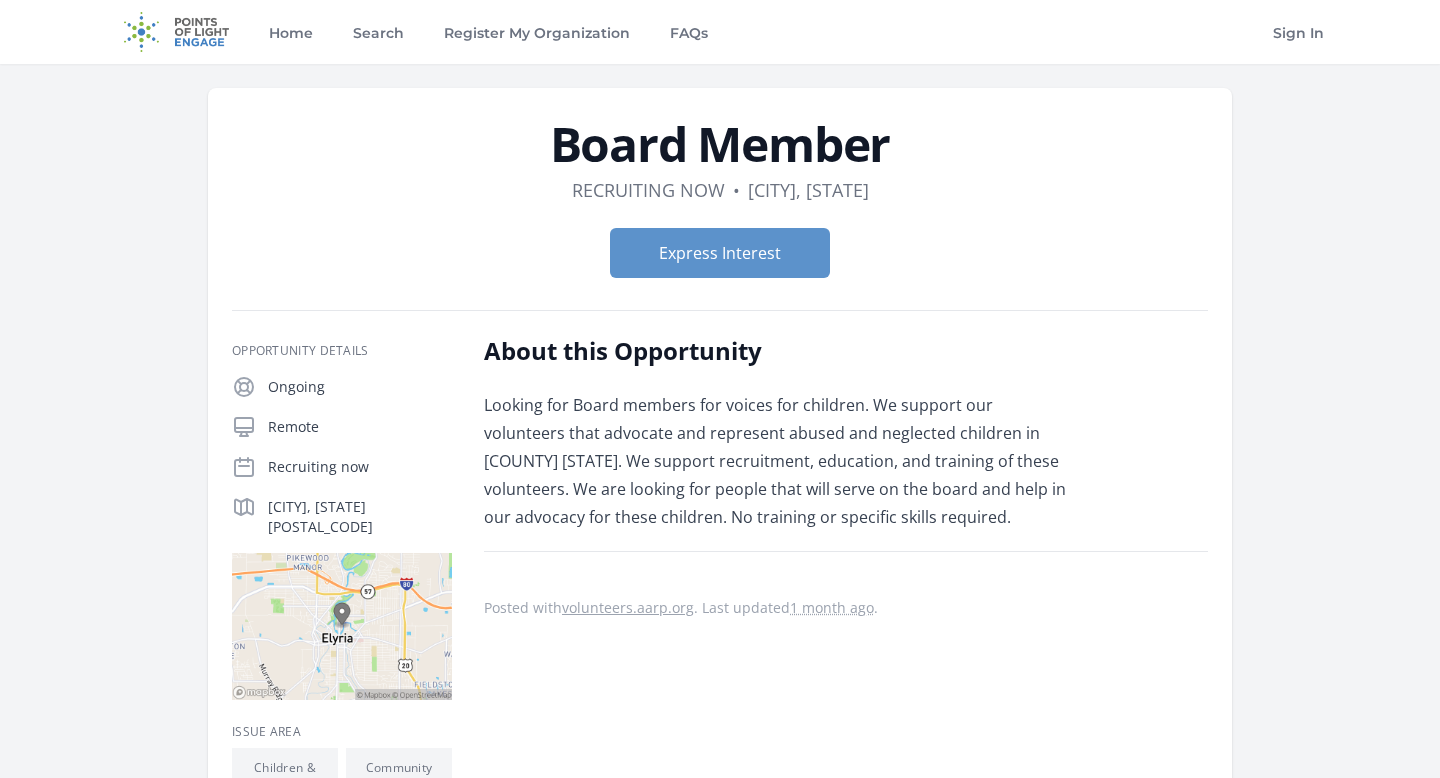 scroll, scrollTop: 0, scrollLeft: 0, axis: both 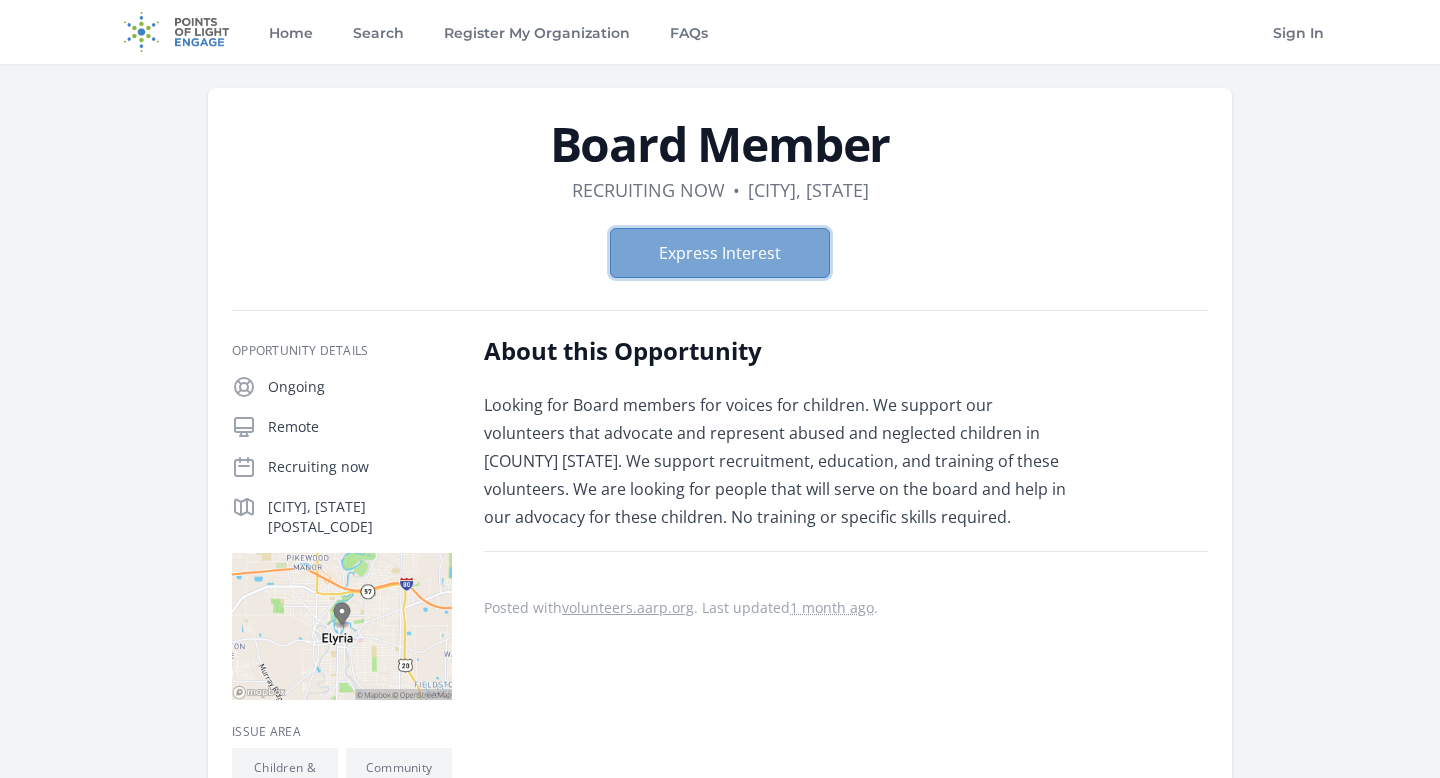 click on "Express Interest" at bounding box center [720, 253] 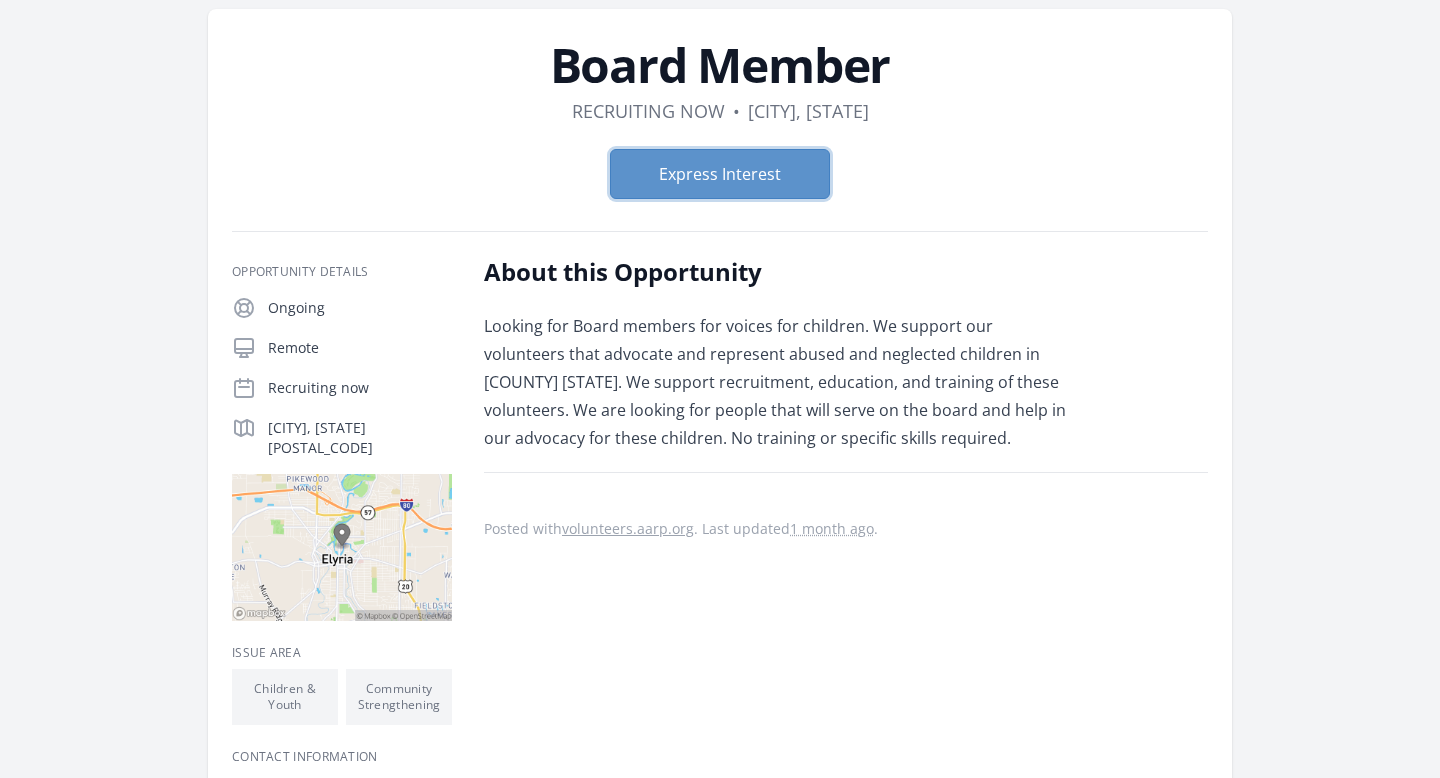 scroll, scrollTop: 66, scrollLeft: 0, axis: vertical 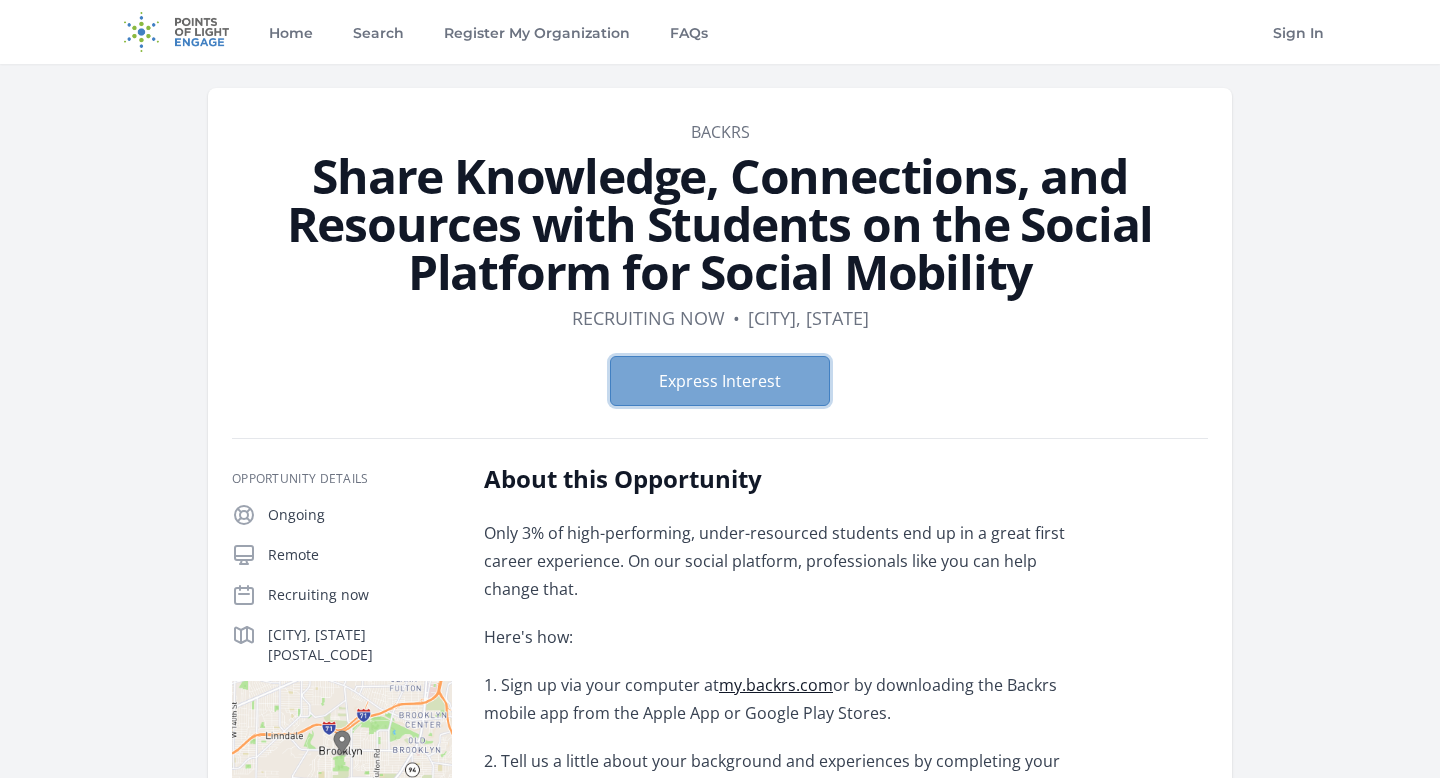 click on "Express Interest" at bounding box center (720, 381) 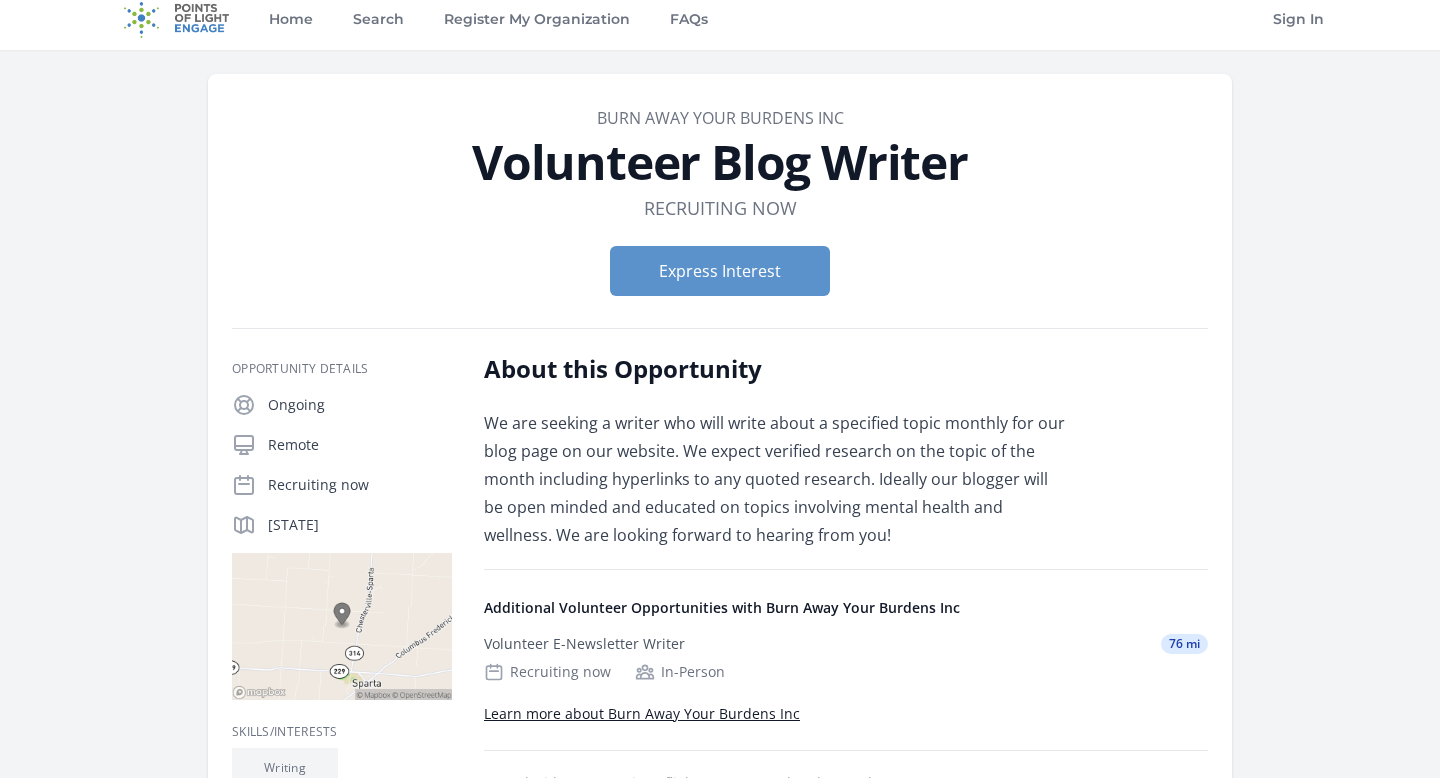 scroll, scrollTop: 19, scrollLeft: 0, axis: vertical 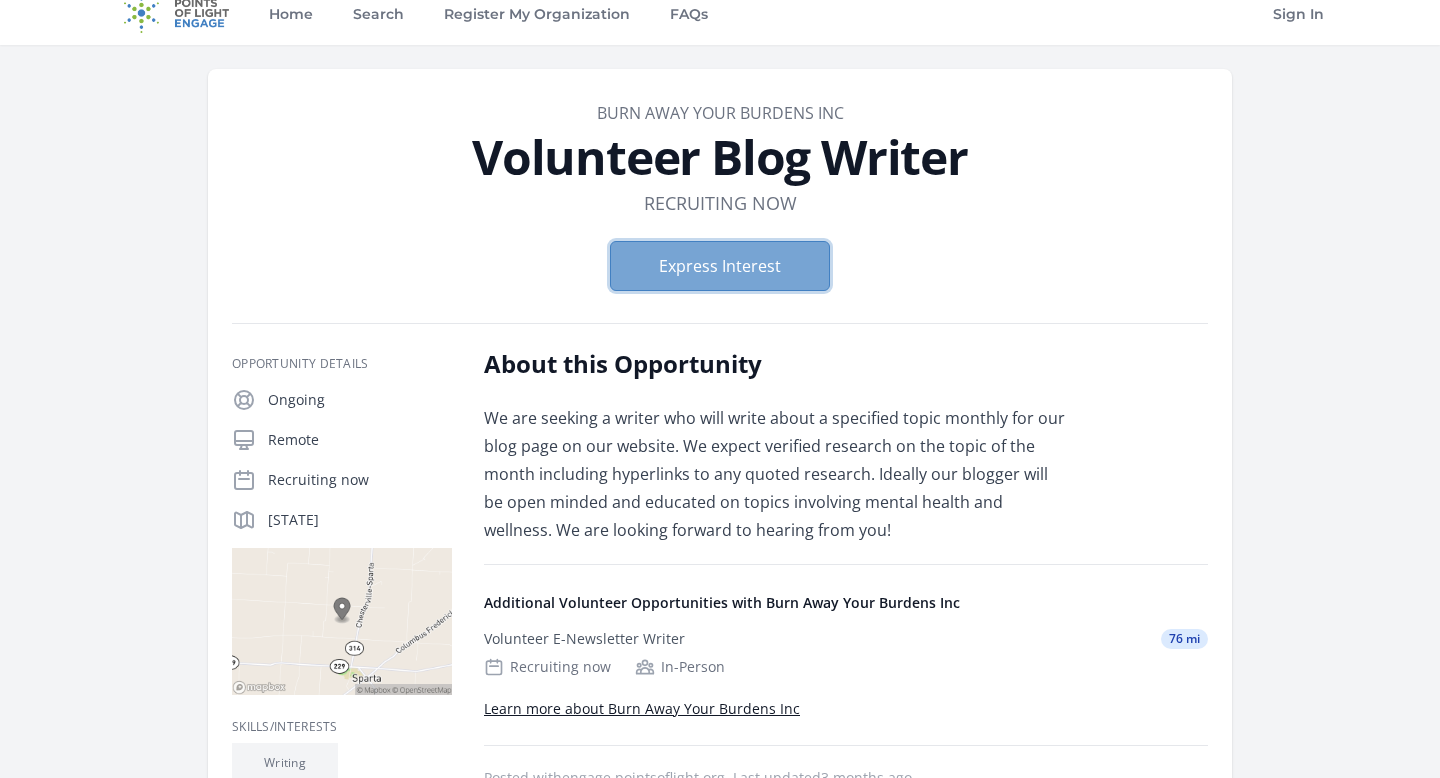 click on "Express Interest" at bounding box center (720, 266) 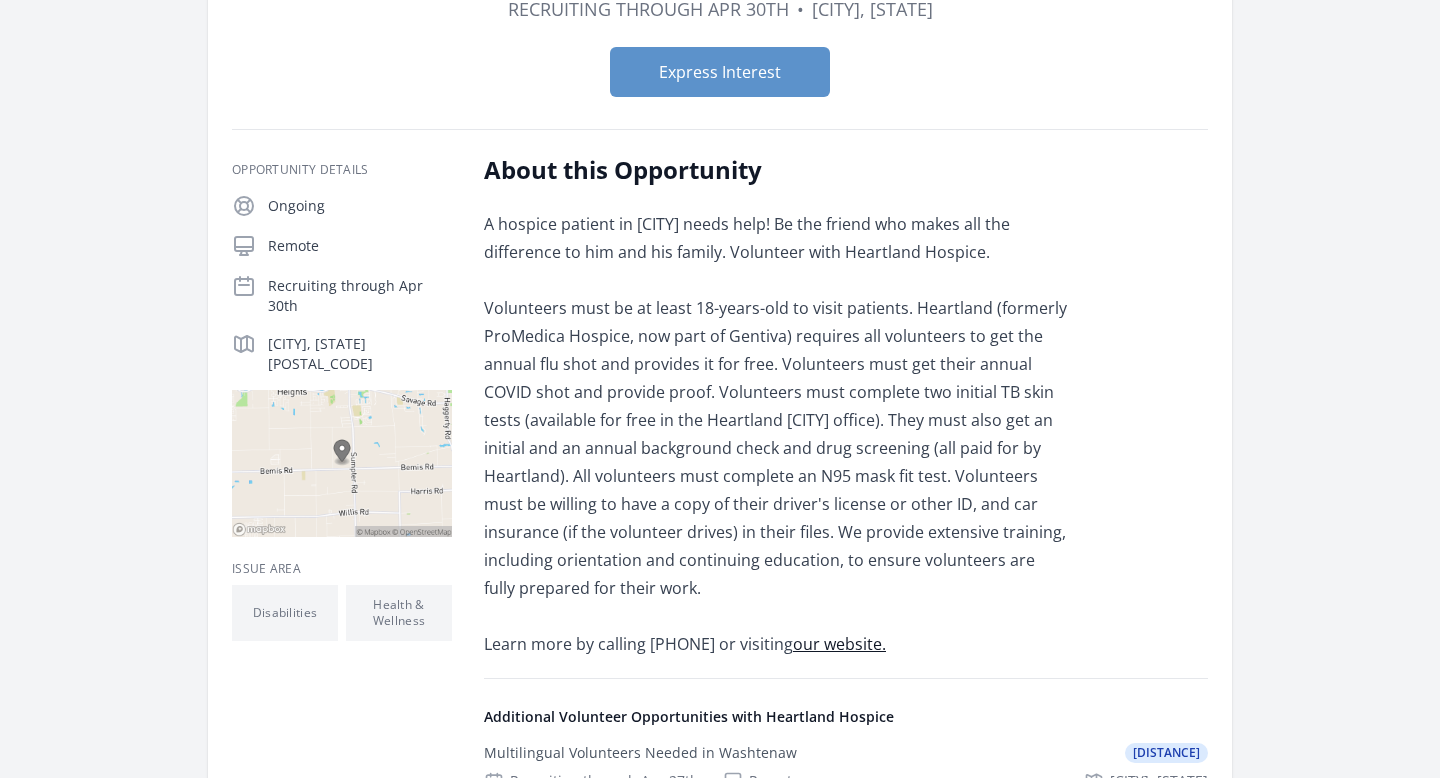 scroll, scrollTop: 224, scrollLeft: 0, axis: vertical 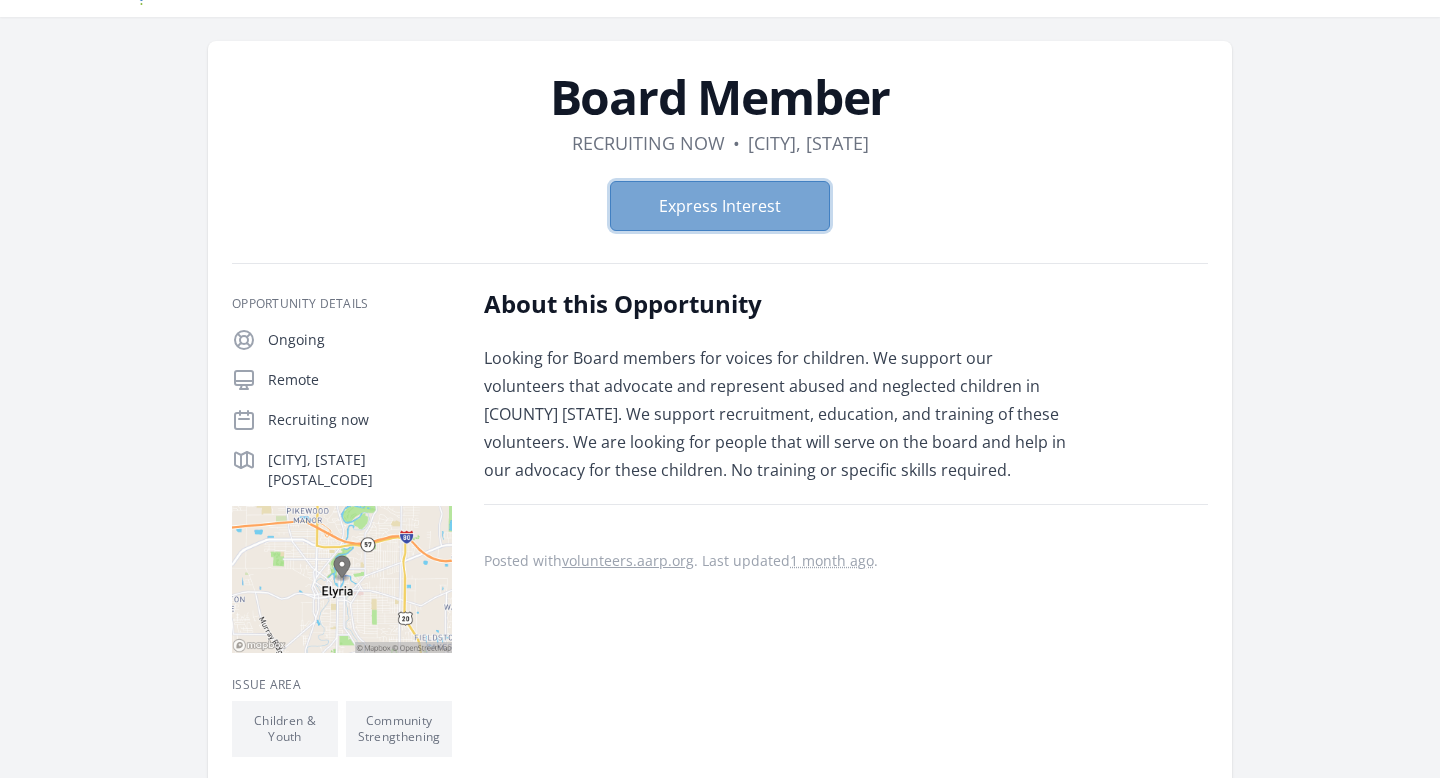 click on "Express Interest" at bounding box center (720, 206) 